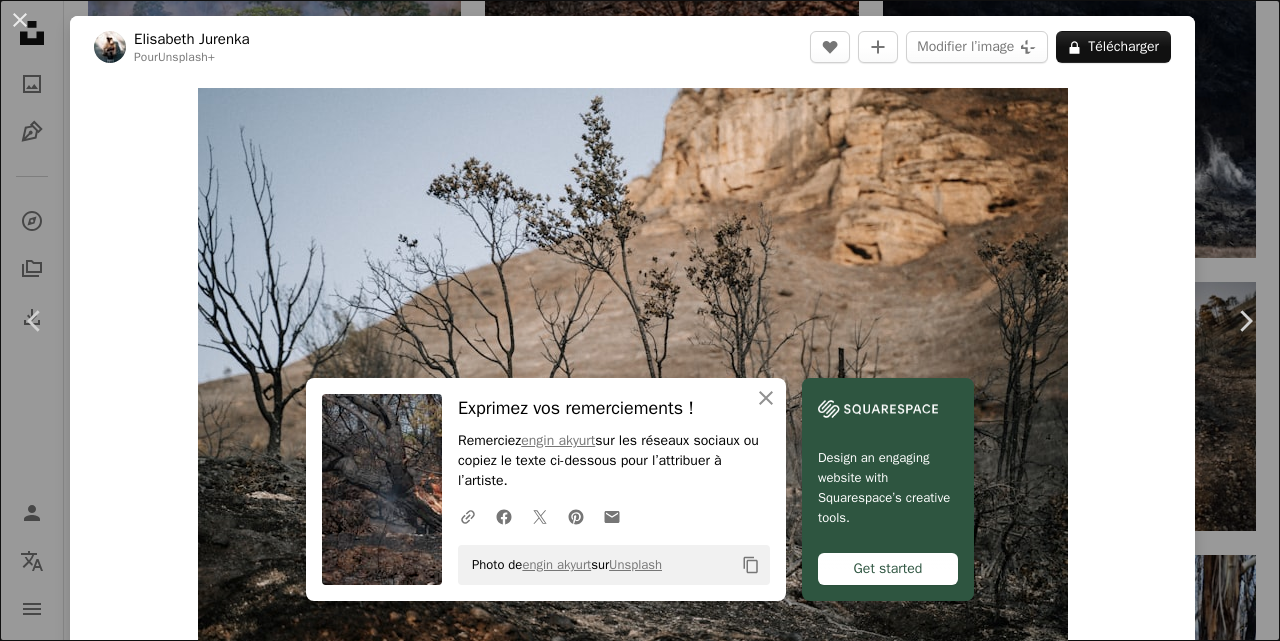 scroll, scrollTop: 3209, scrollLeft: 0, axis: vertical 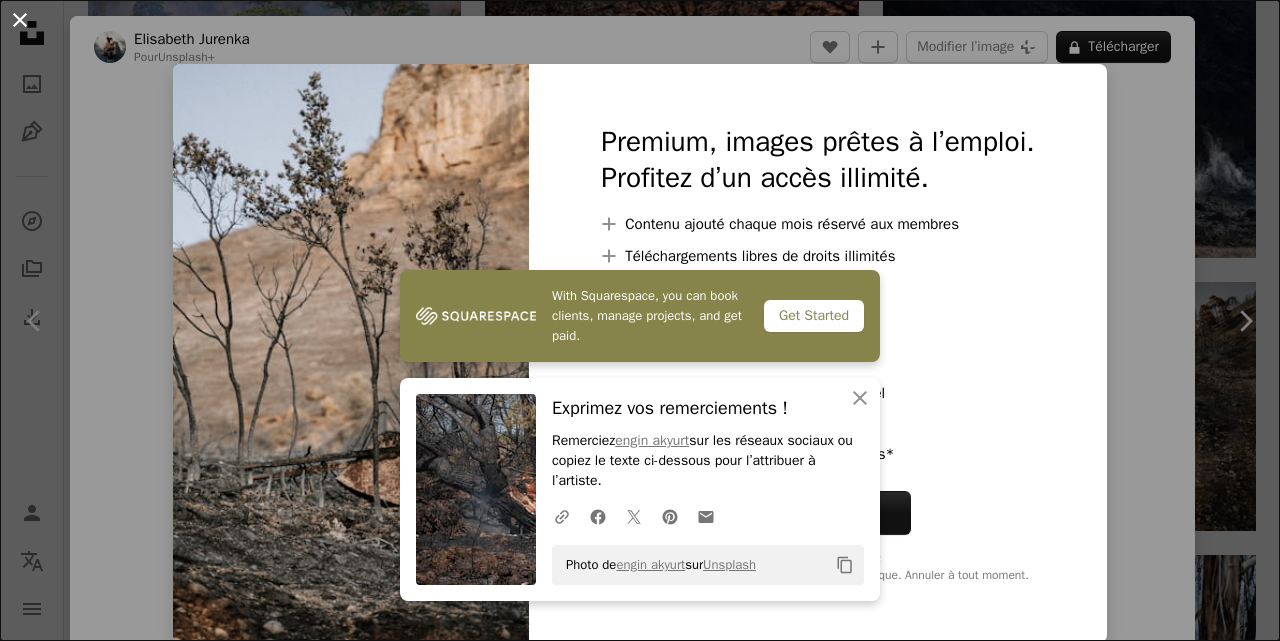 click on "An X shape" at bounding box center [20, 20] 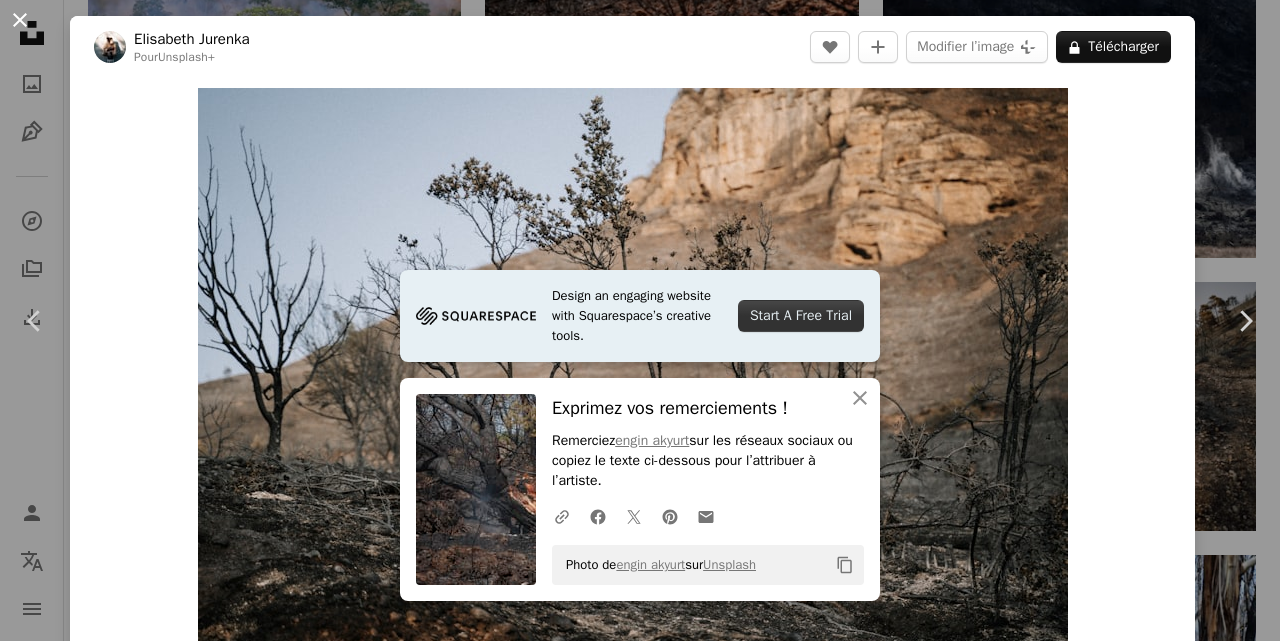 click on "An X shape" at bounding box center (20, 20) 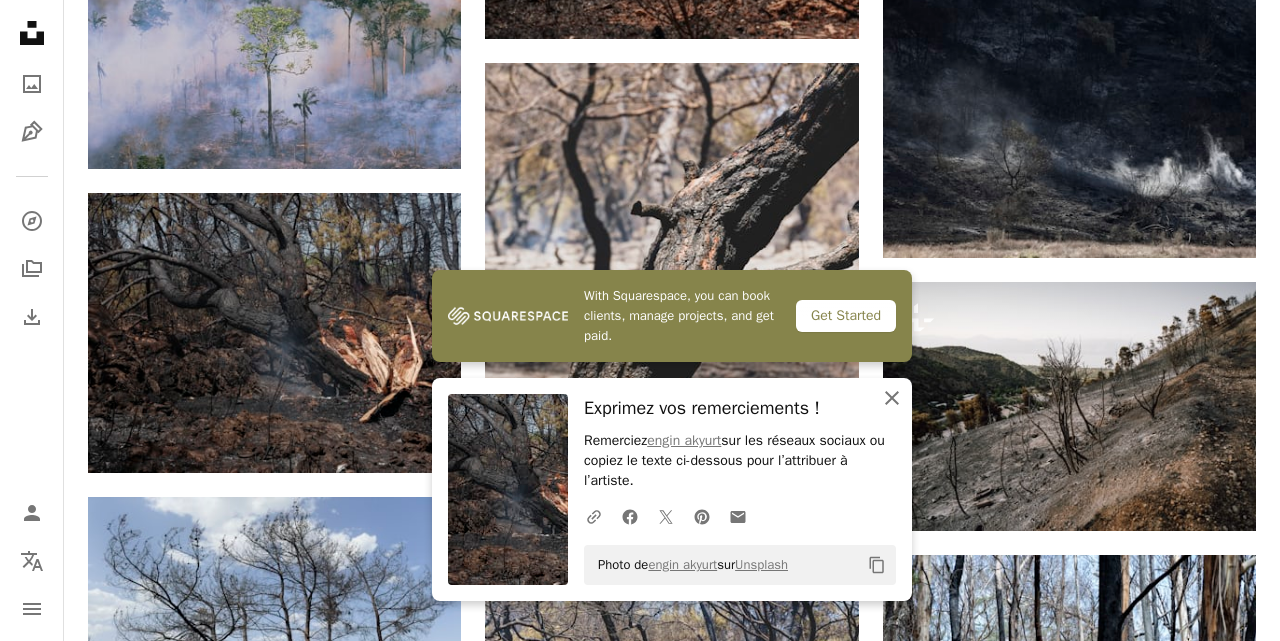 click 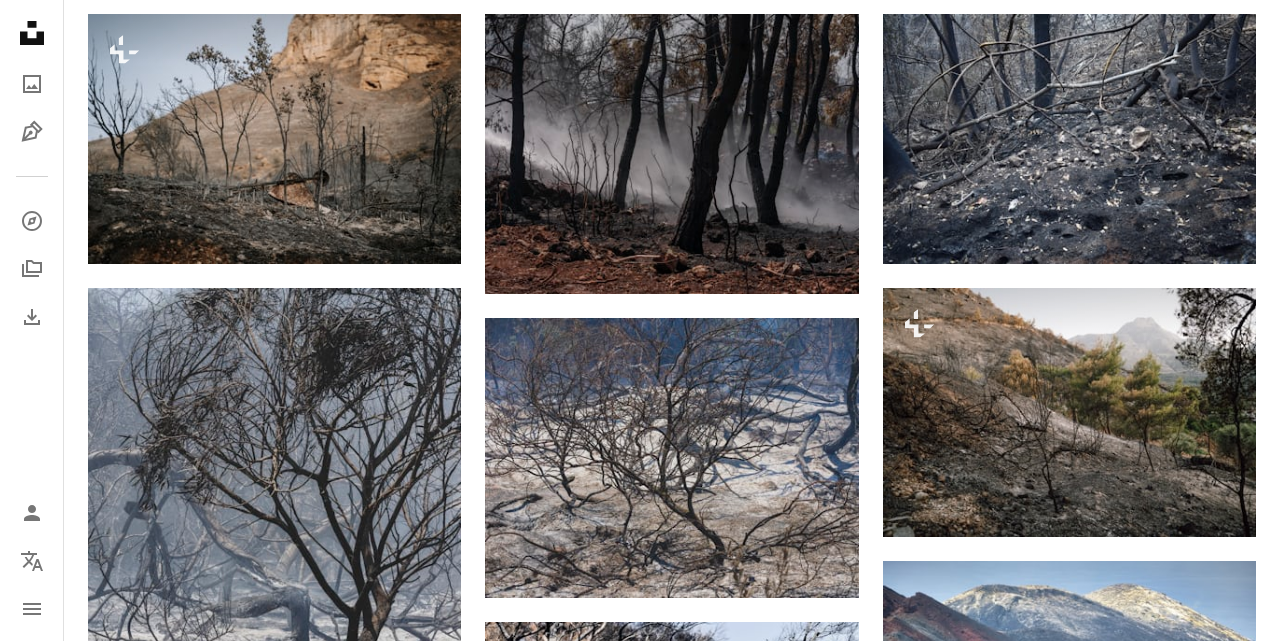 scroll, scrollTop: 1801, scrollLeft: 0, axis: vertical 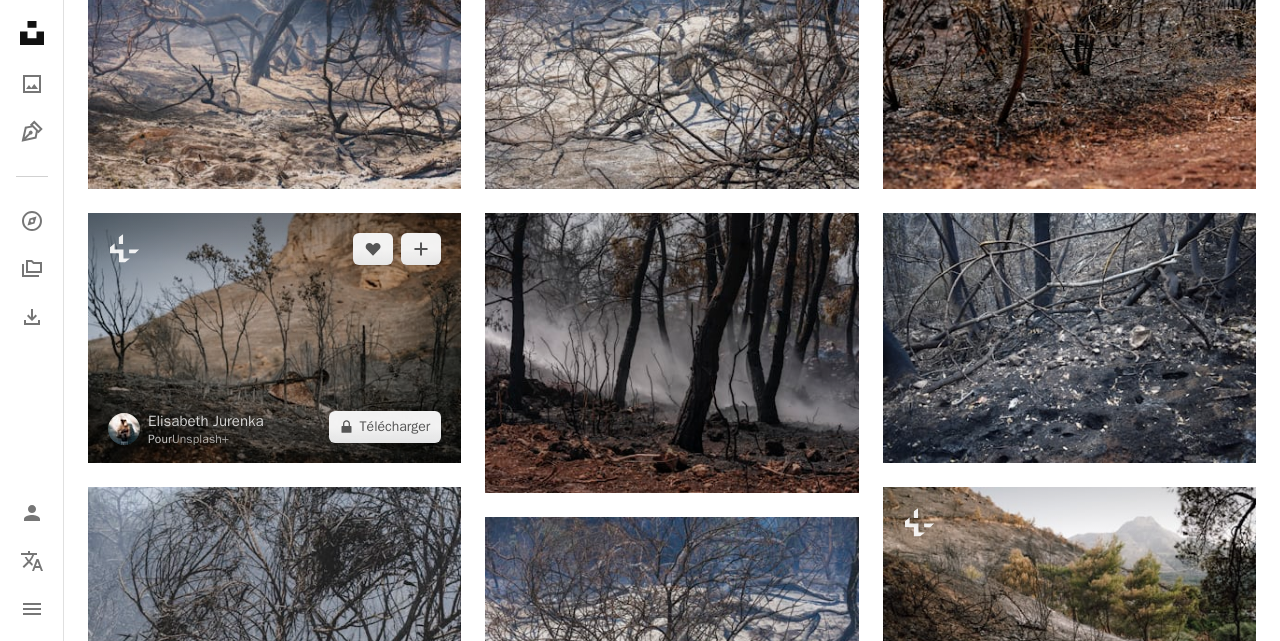 click at bounding box center [274, 337] 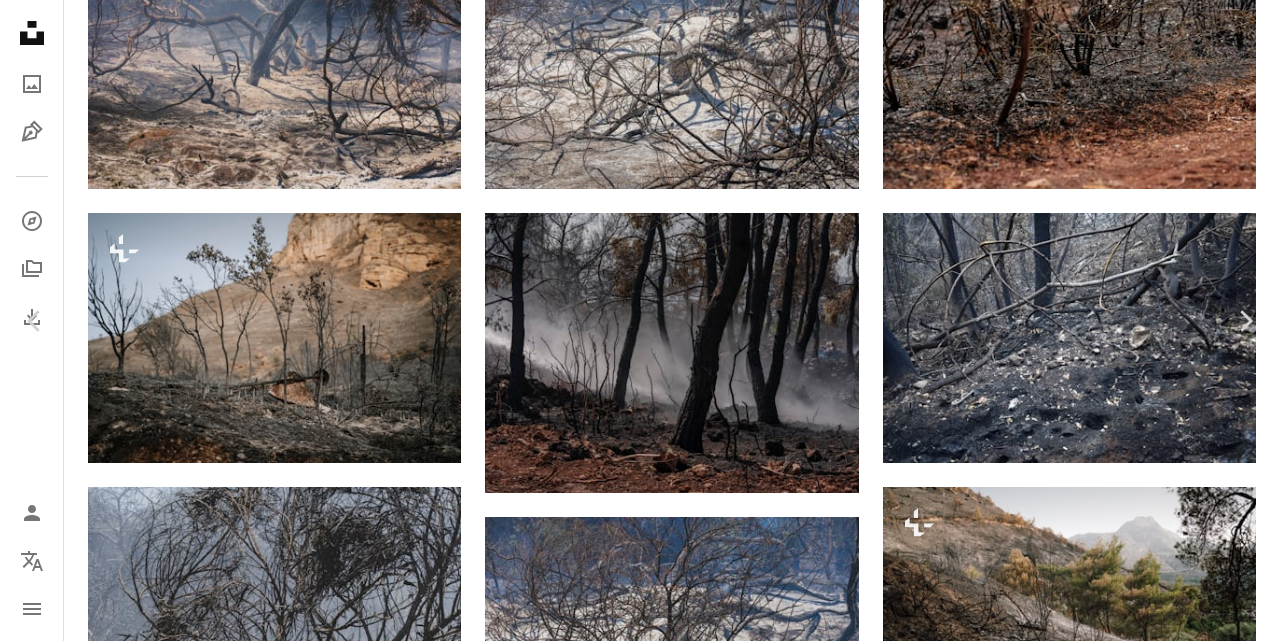 click on "An X shape" at bounding box center [20, 20] 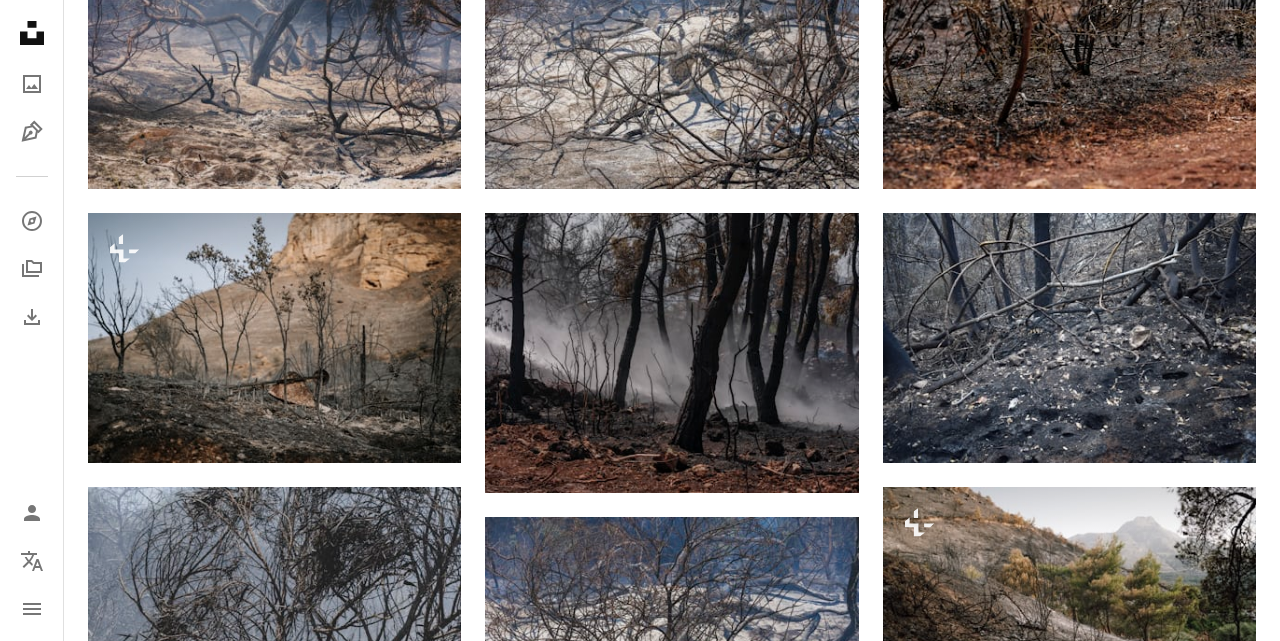scroll, scrollTop: 1609, scrollLeft: 0, axis: vertical 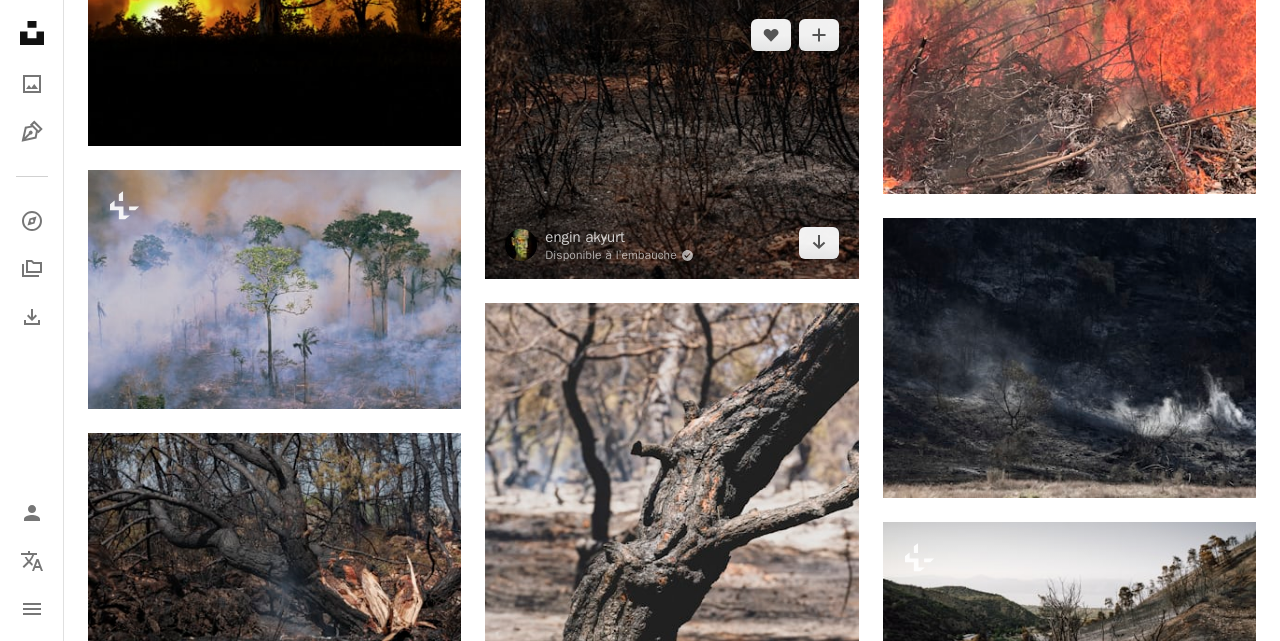 click at bounding box center [671, 139] 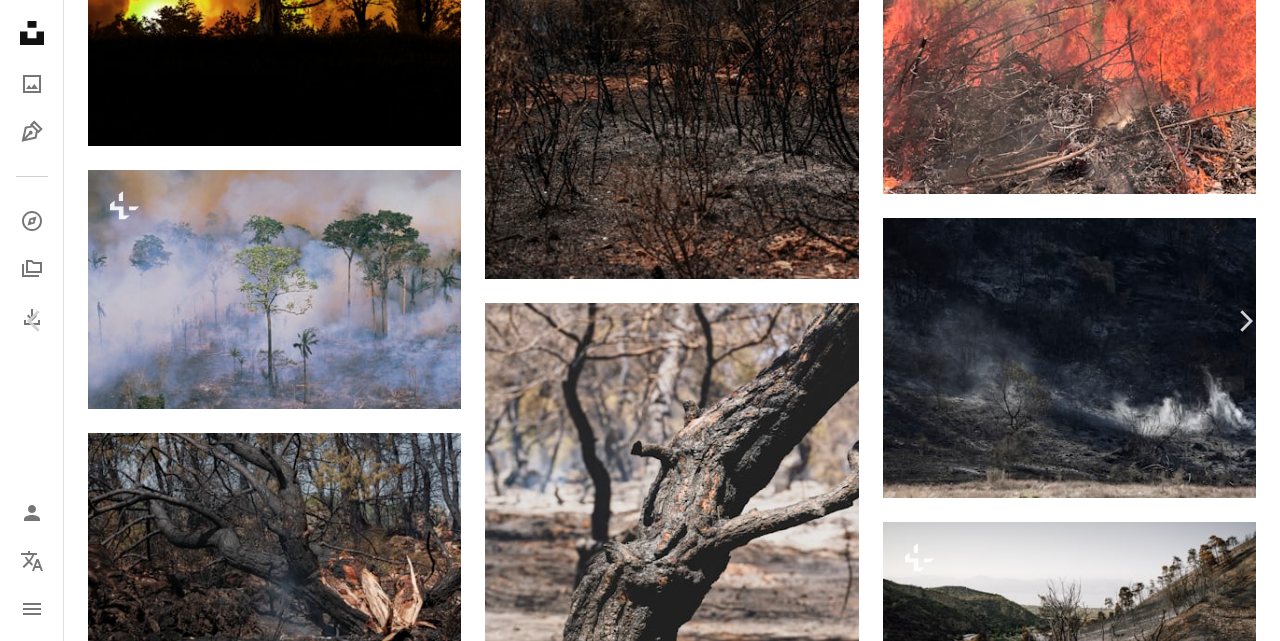 click on "Chevron down" 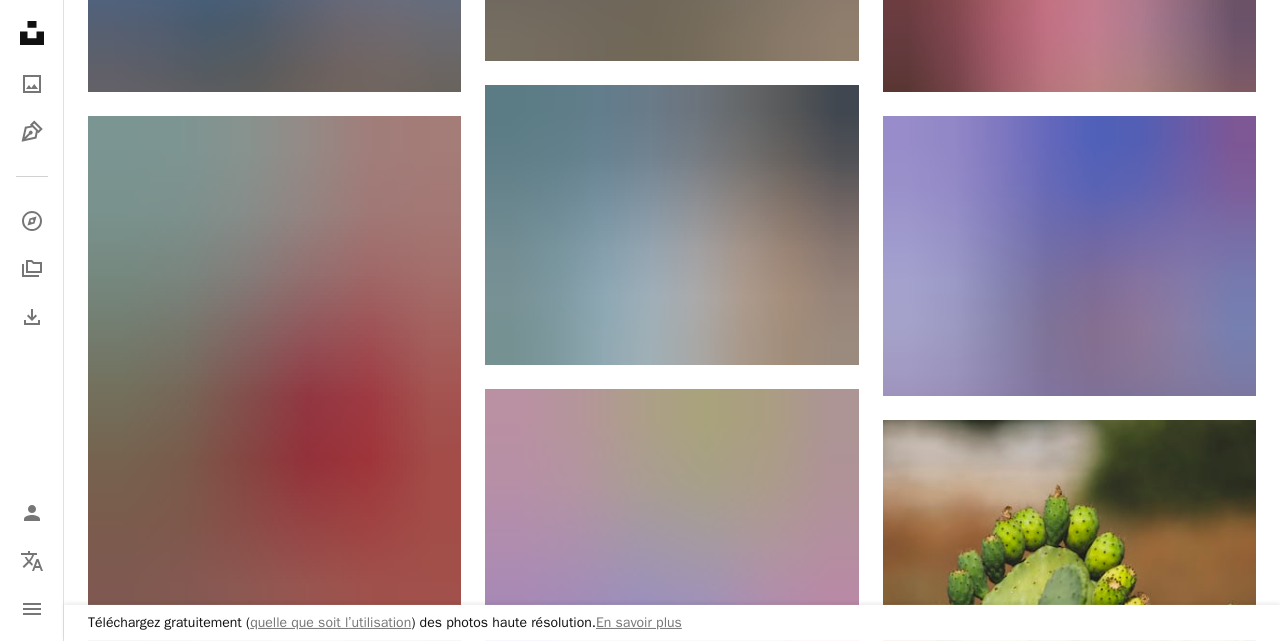 scroll, scrollTop: 1446, scrollLeft: 0, axis: vertical 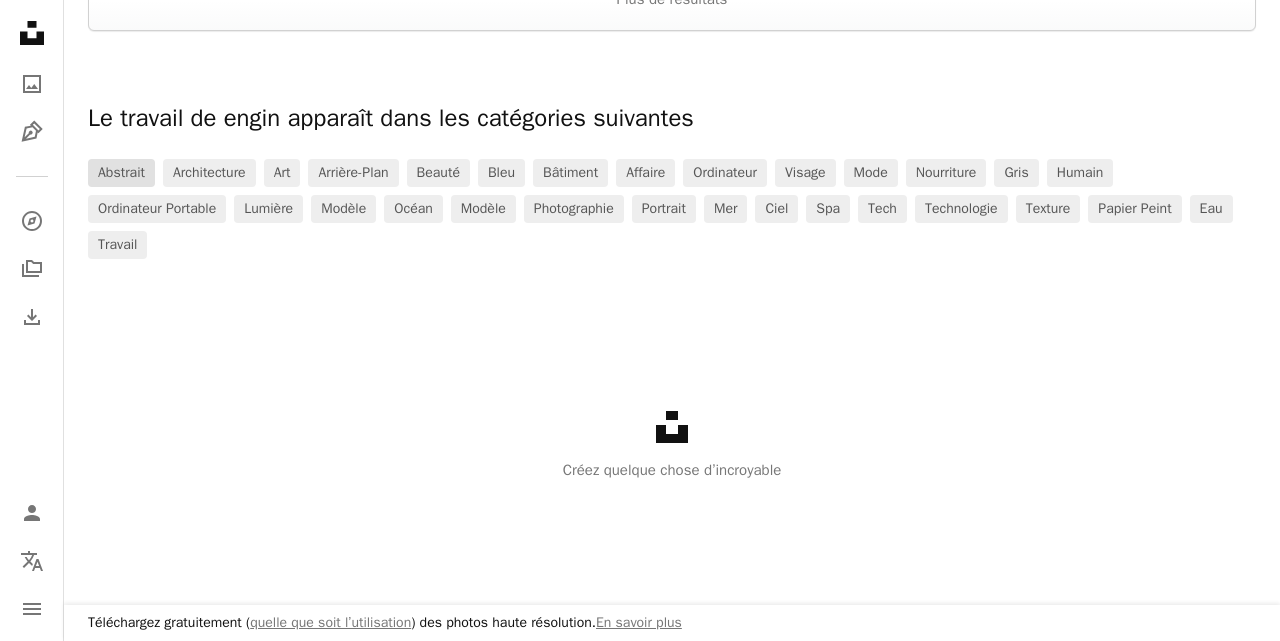 click on "abstrait" at bounding box center (121, 173) 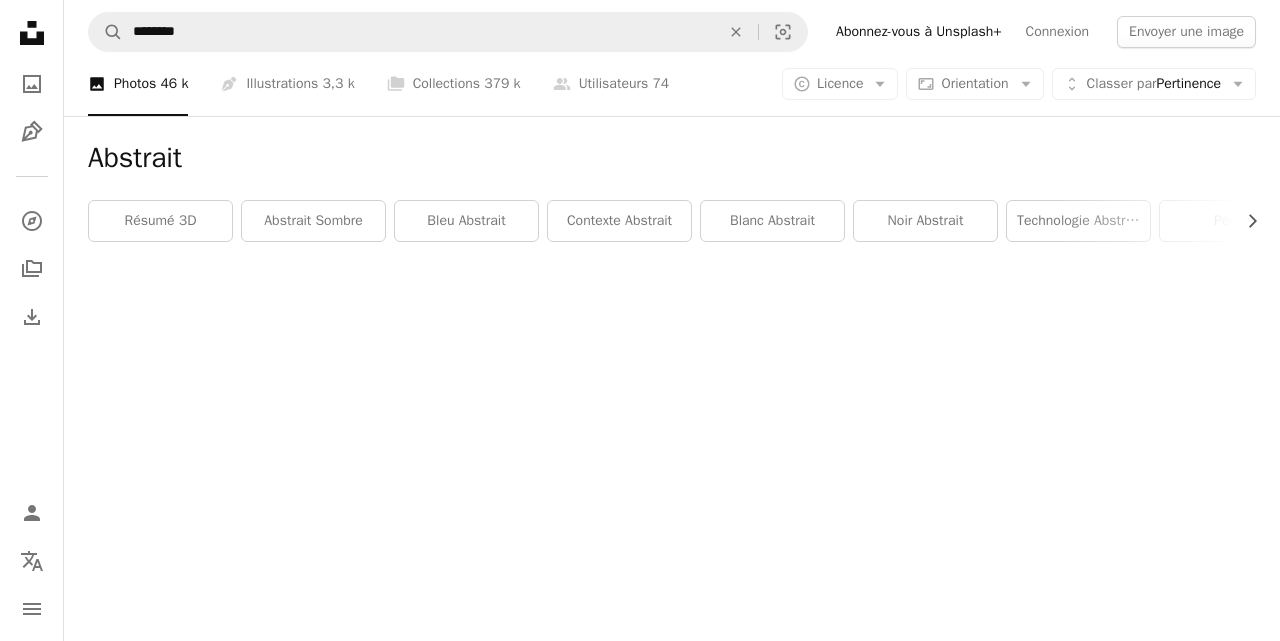 scroll, scrollTop: 0, scrollLeft: 0, axis: both 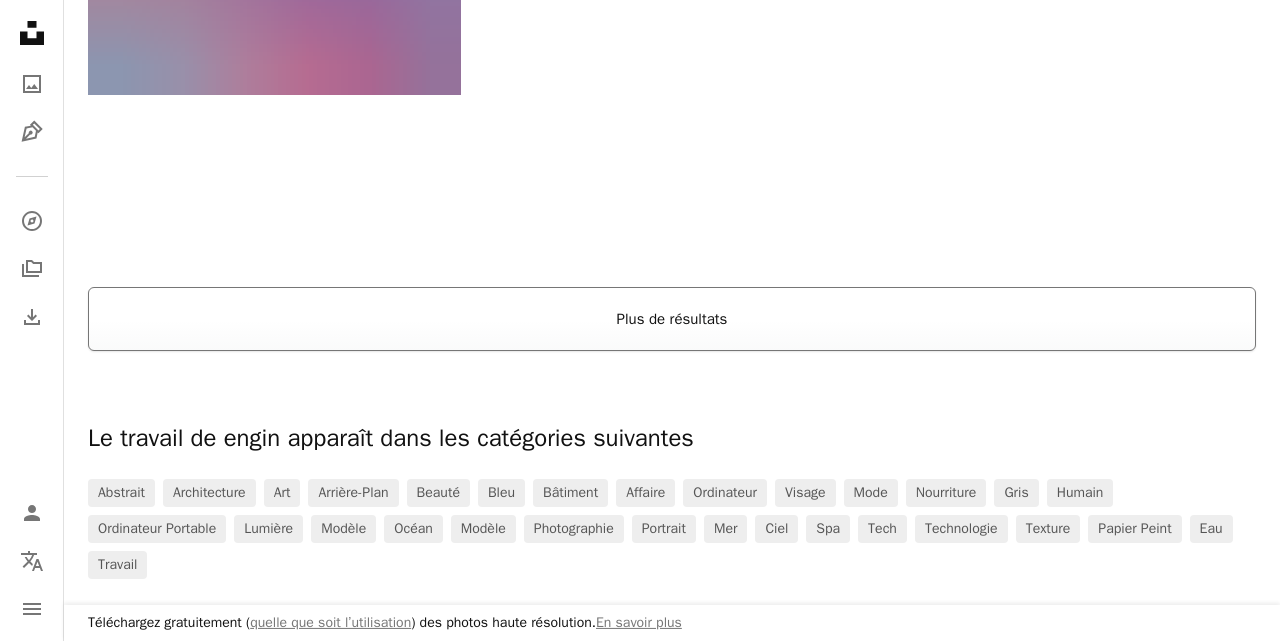 click on "Plus de résultats" at bounding box center [672, 319] 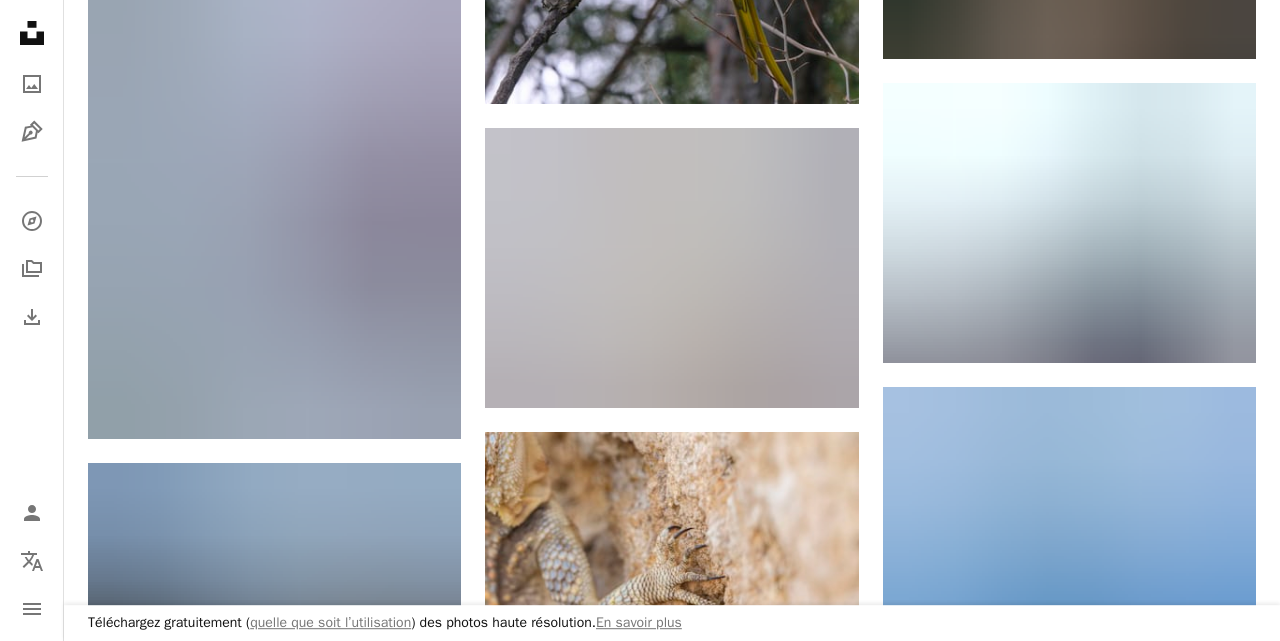 scroll, scrollTop: 4192, scrollLeft: 0, axis: vertical 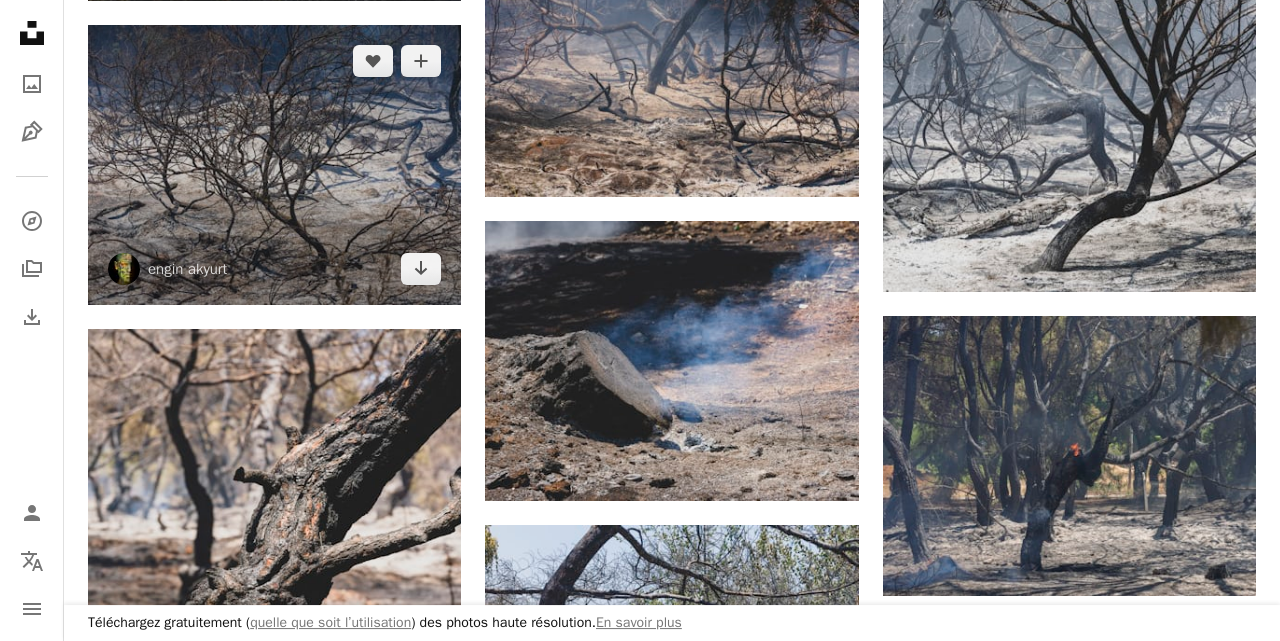 click at bounding box center (274, 165) 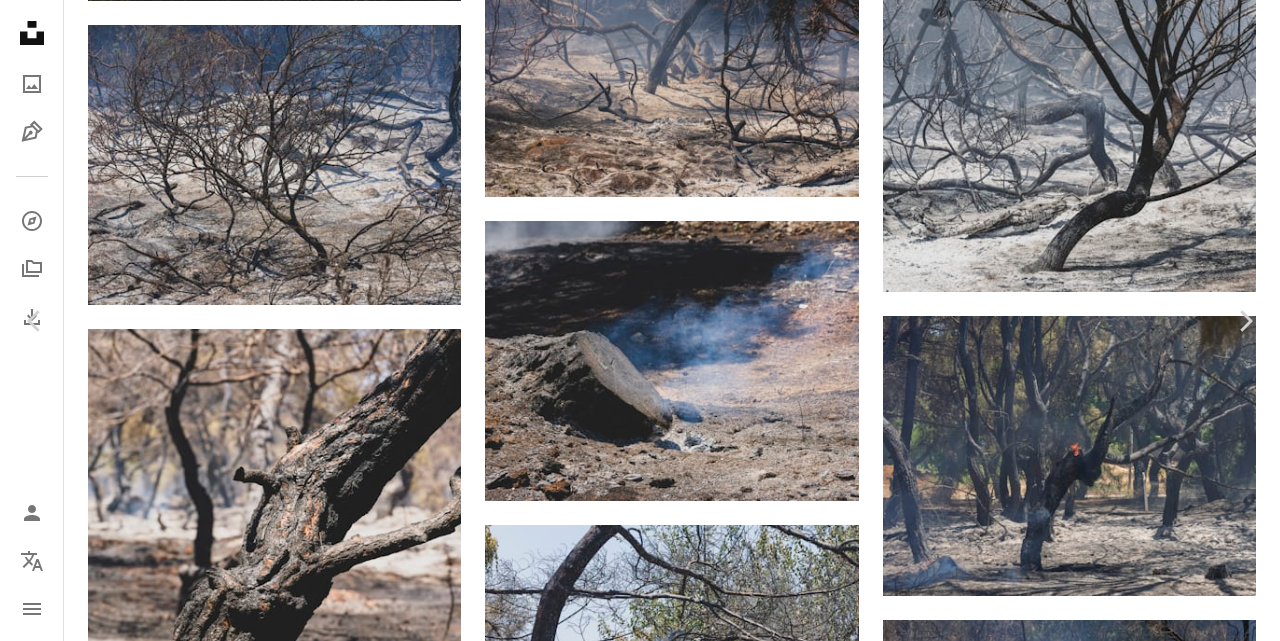click on "Chevron down" 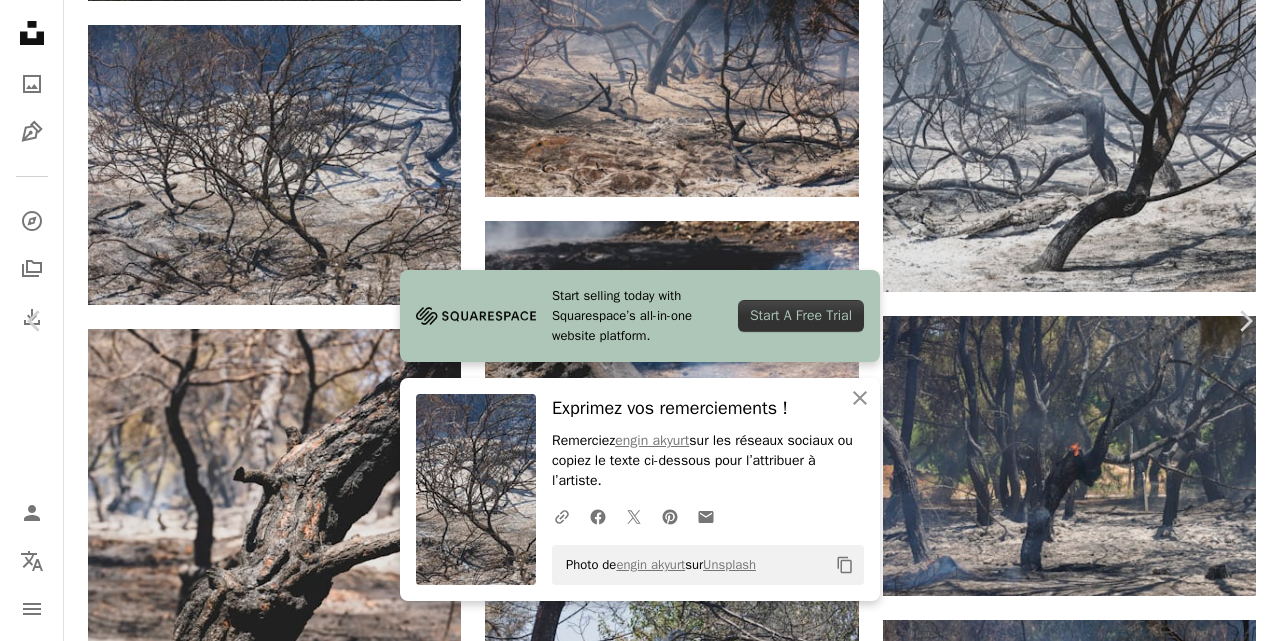 click on "An X shape" at bounding box center (20, 20) 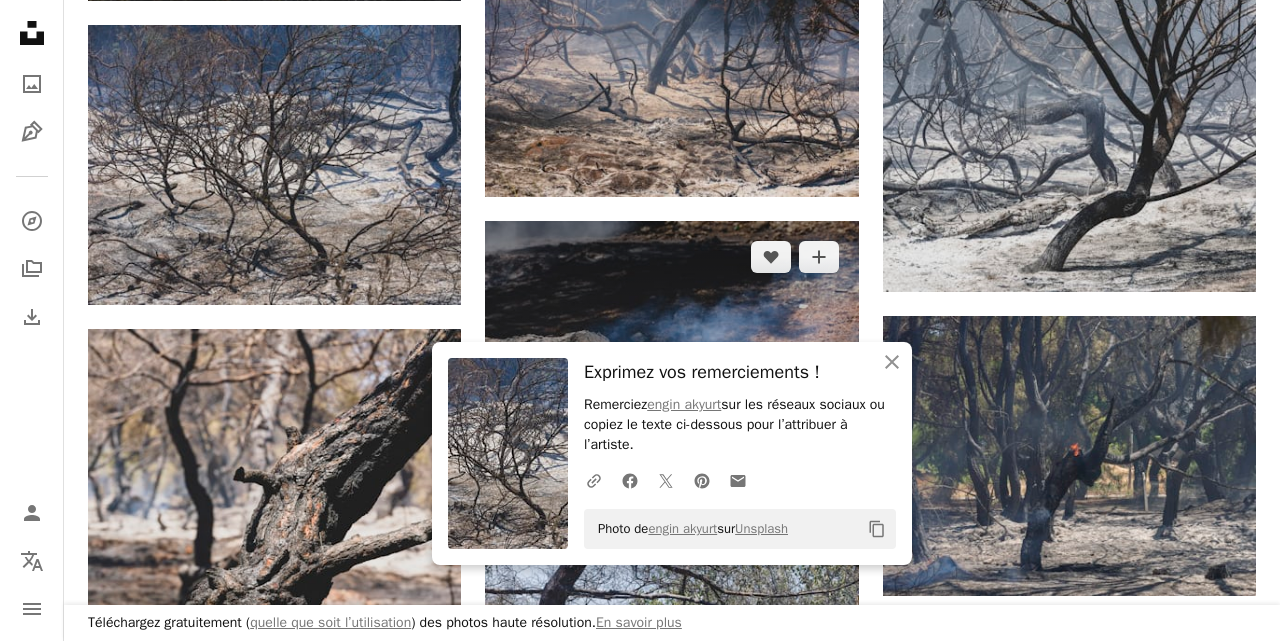 scroll, scrollTop: 41697, scrollLeft: 0, axis: vertical 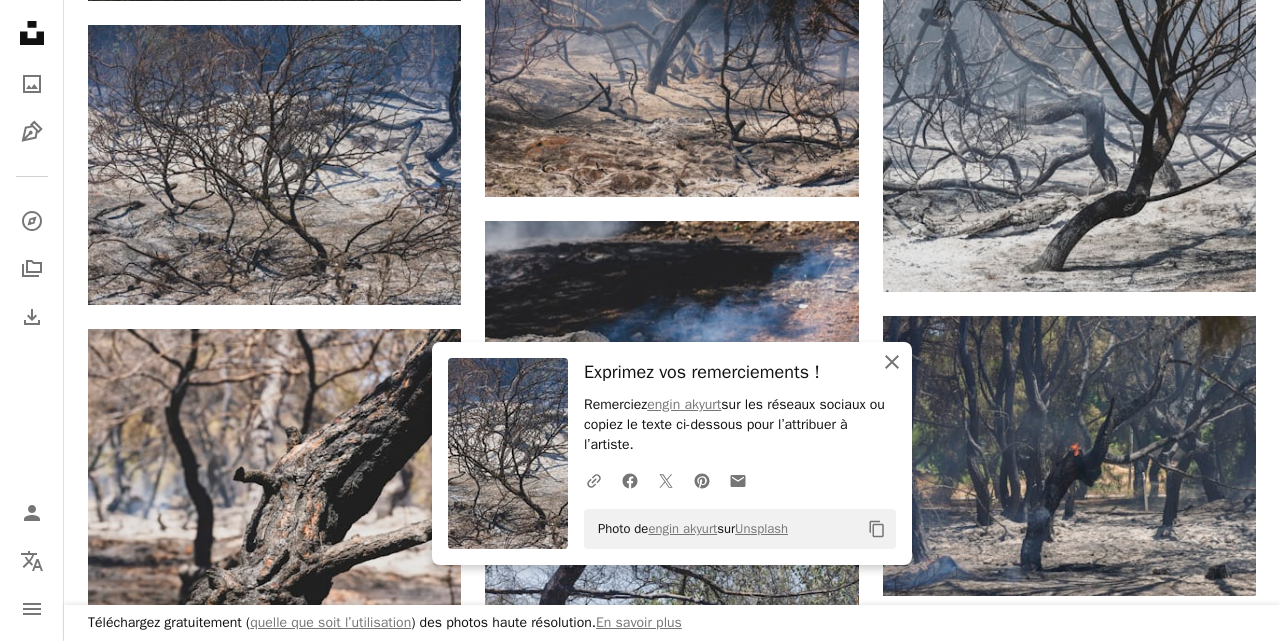 click 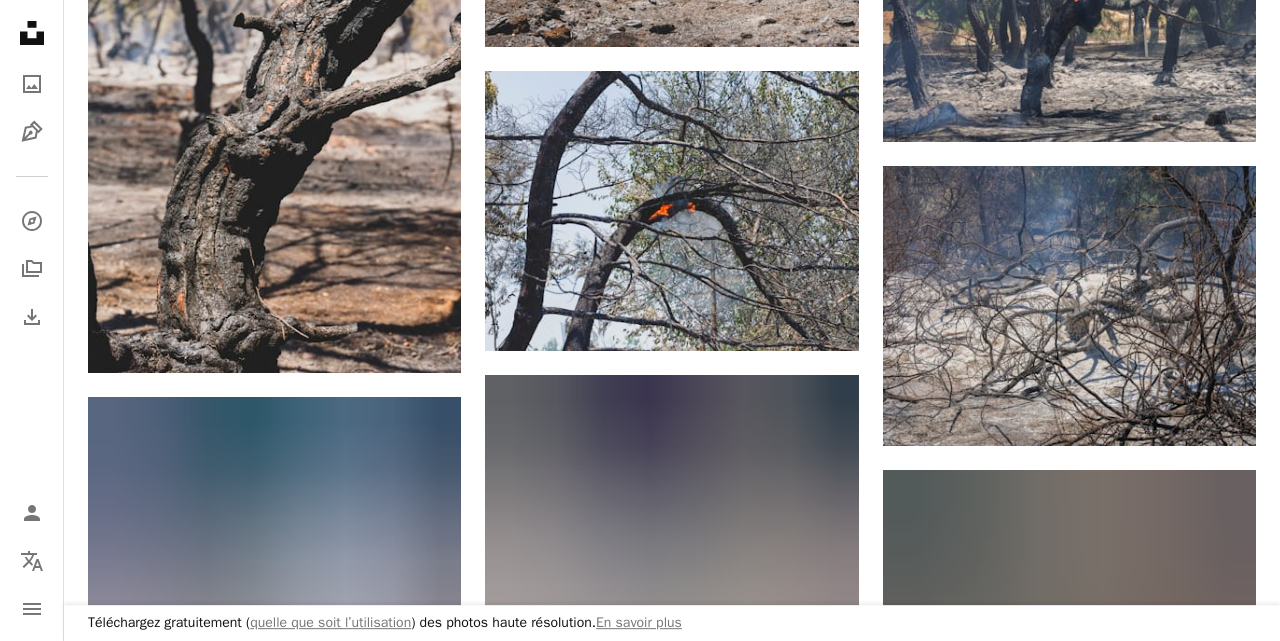 scroll, scrollTop: 42100, scrollLeft: 0, axis: vertical 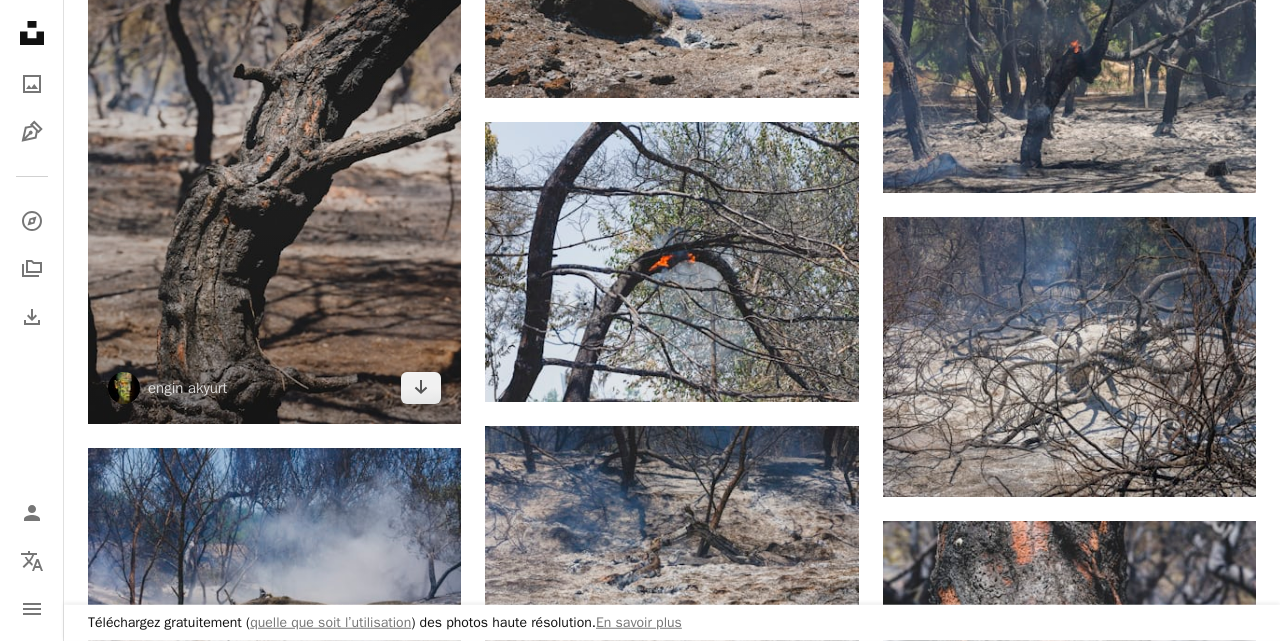 click at bounding box center (274, 174) 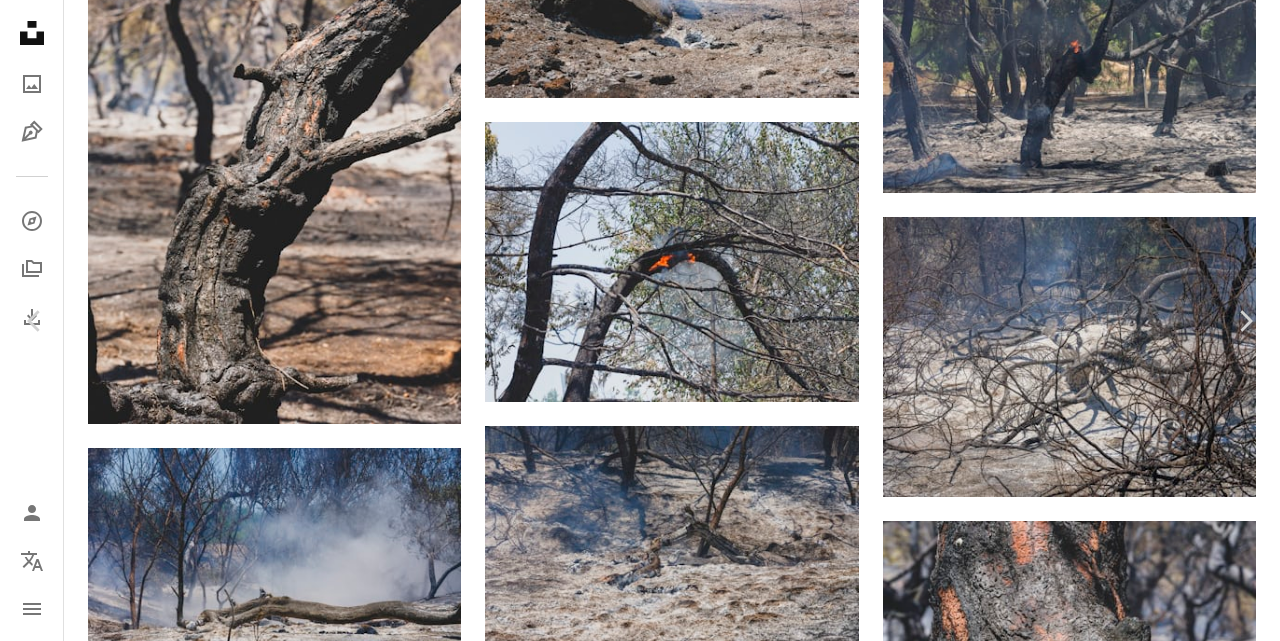 click on "Chevron down" 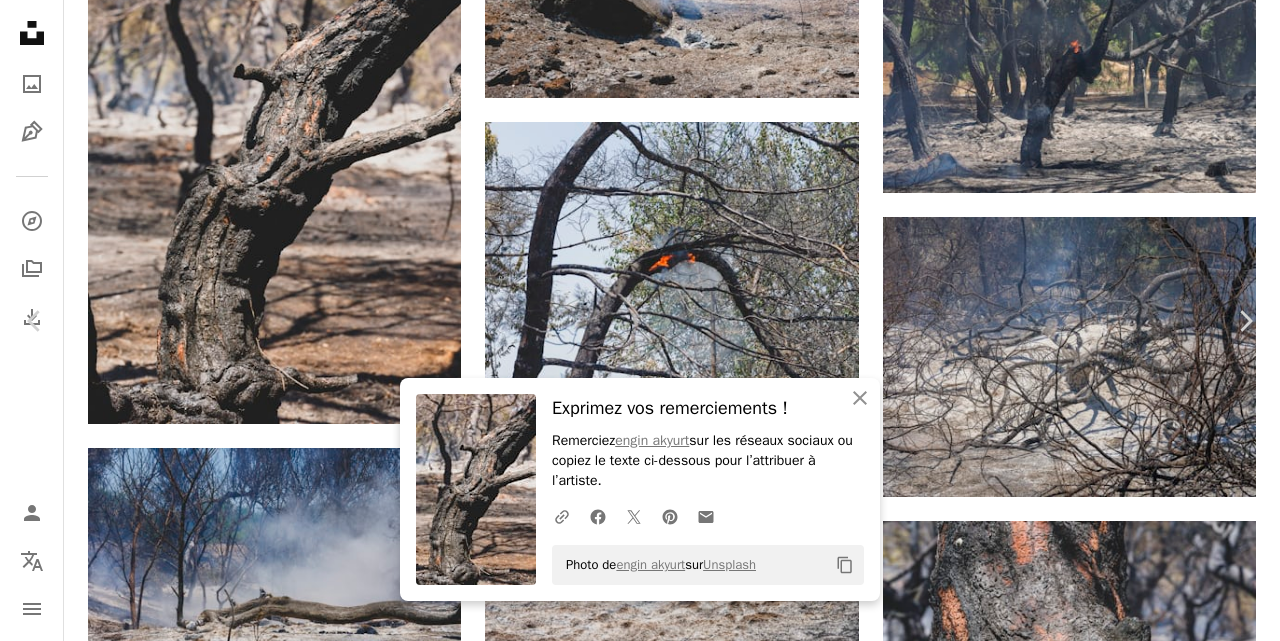 click on "An X shape" at bounding box center (20, 20) 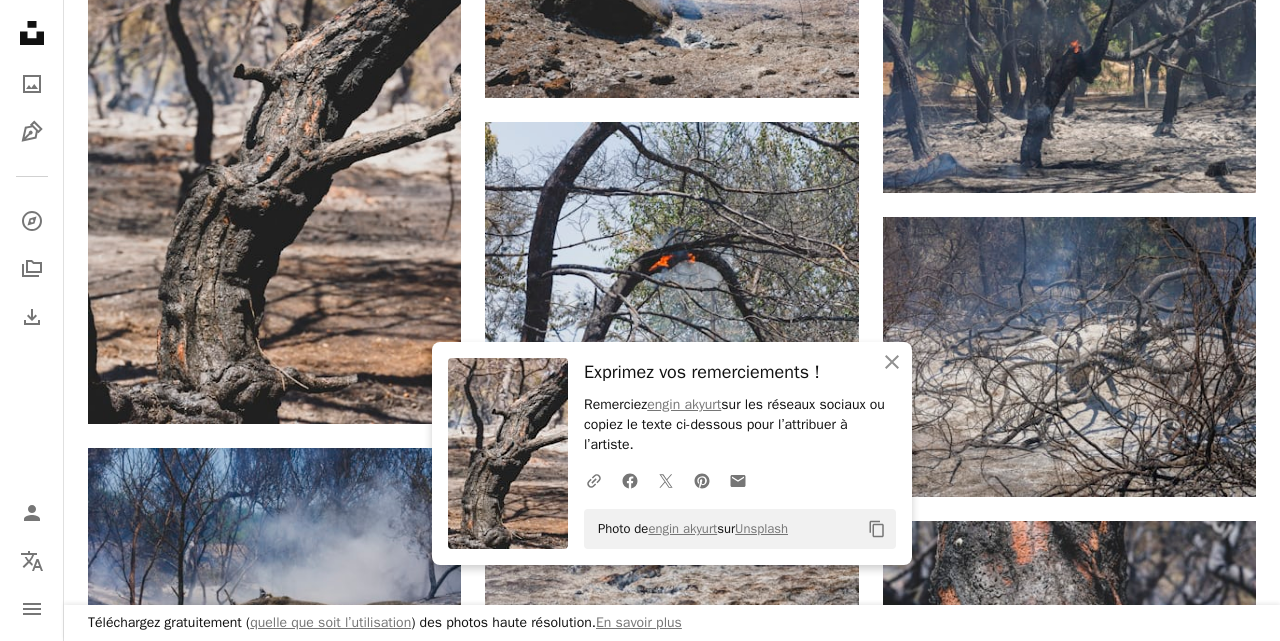 scroll, scrollTop: 42100, scrollLeft: 0, axis: vertical 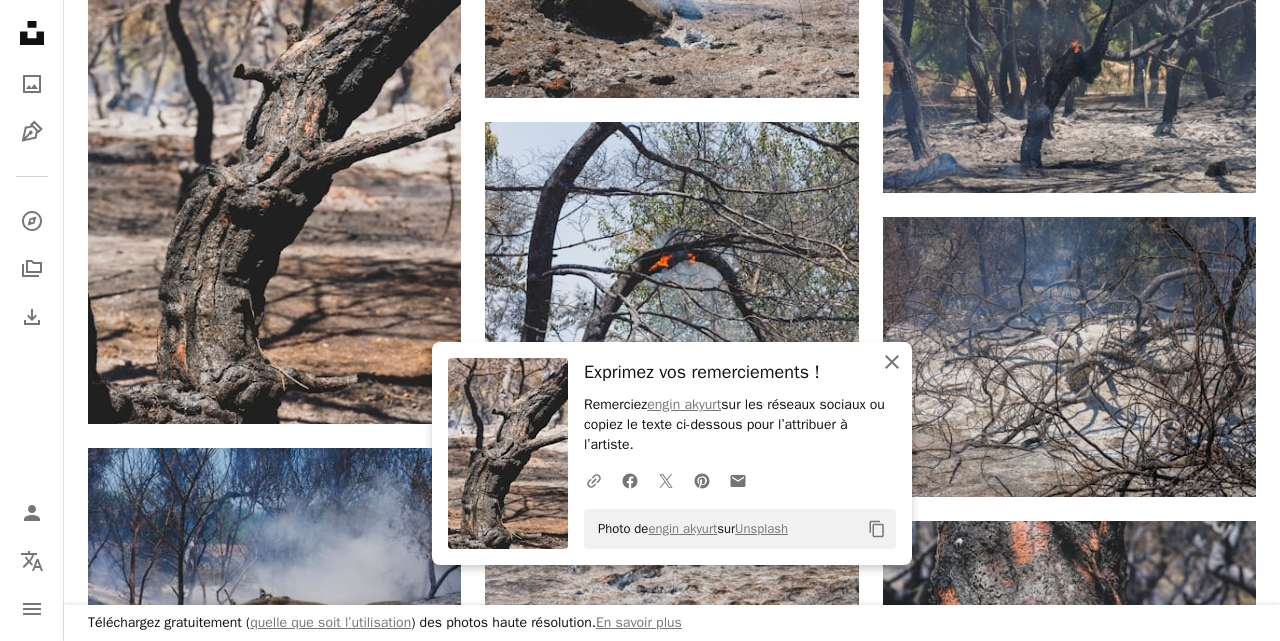 click on "An X shape" 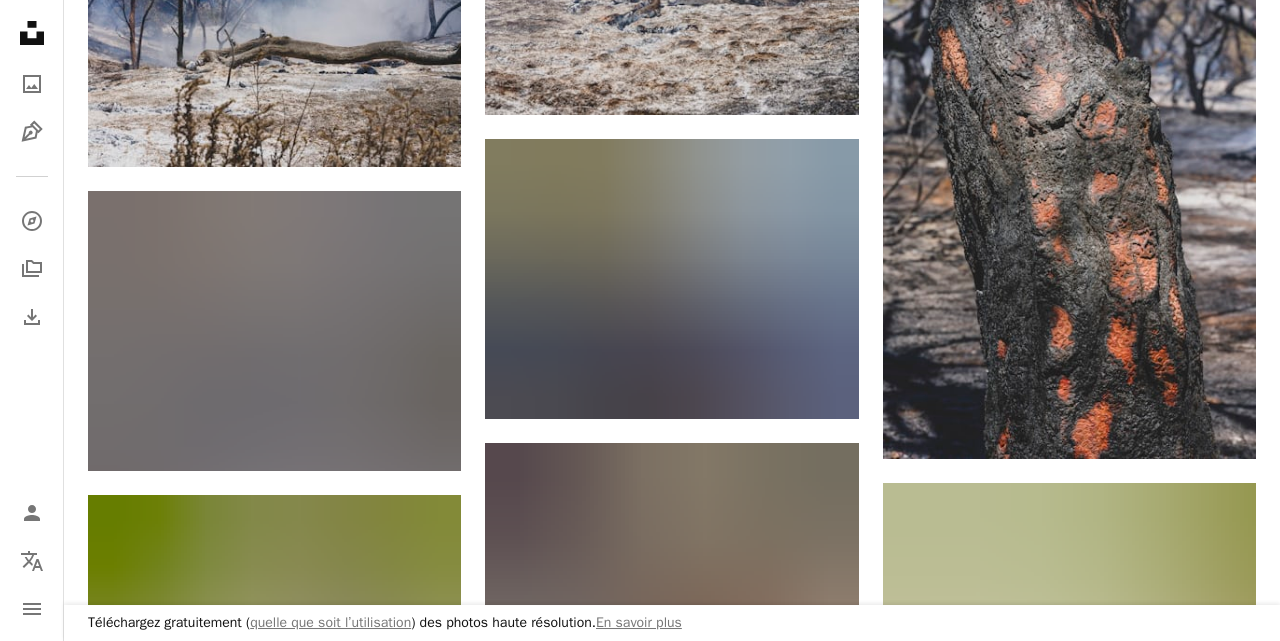scroll, scrollTop: 42762, scrollLeft: 0, axis: vertical 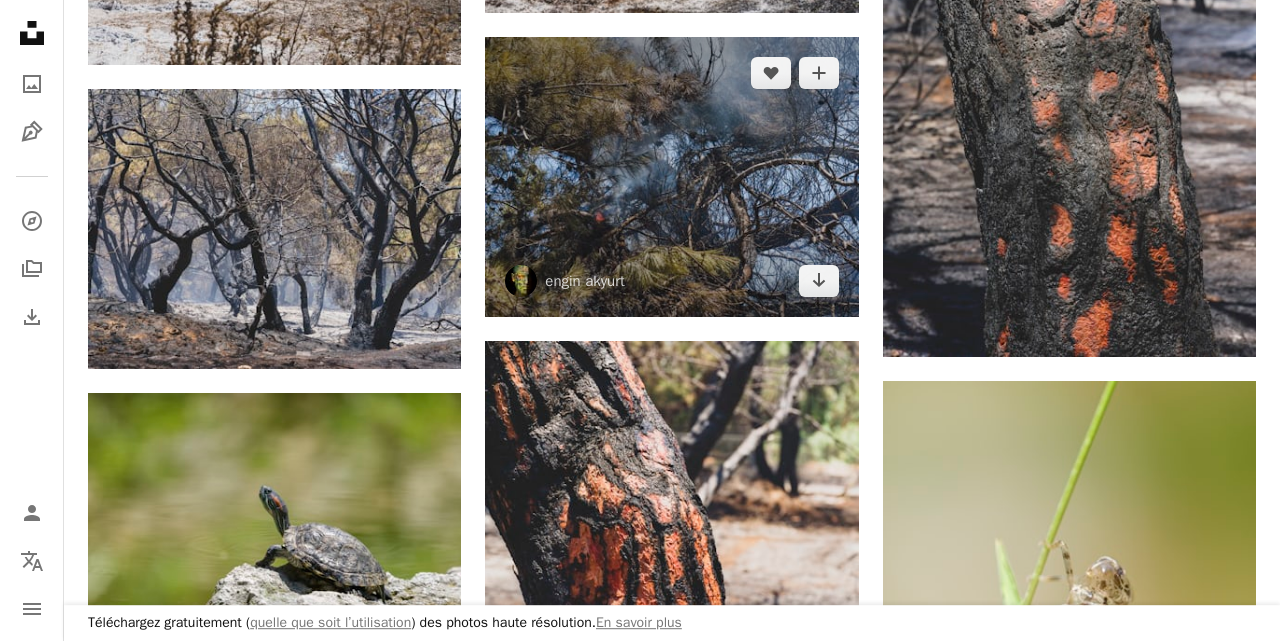 click at bounding box center [671, 177] 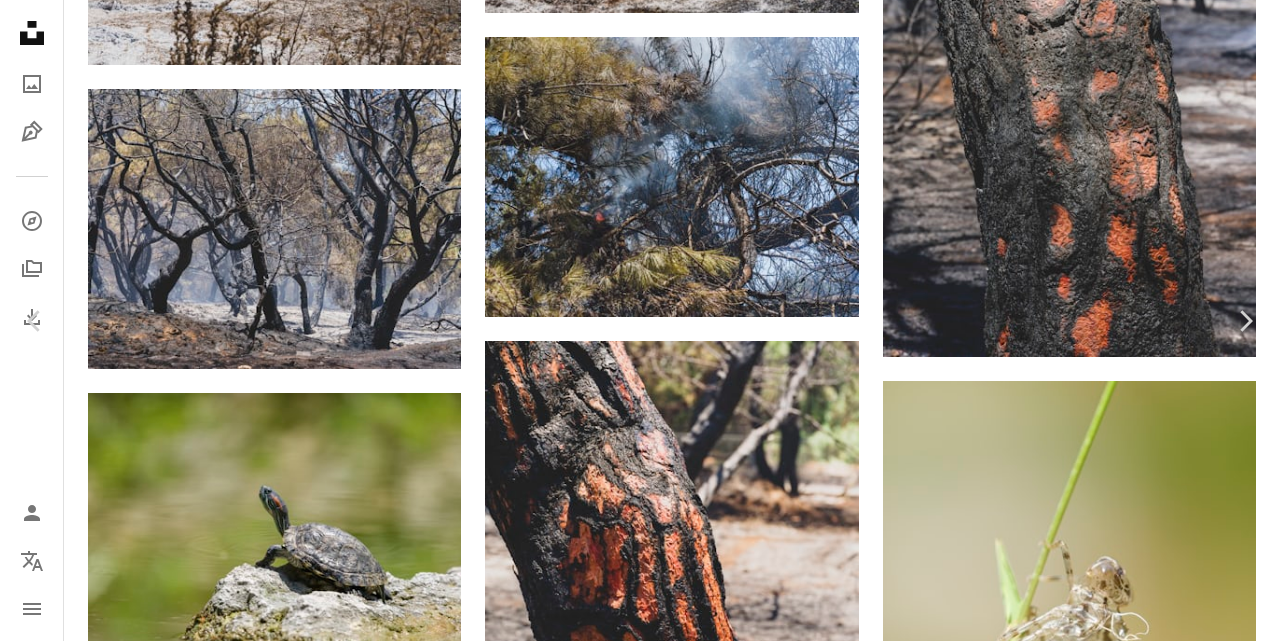click on "Chevron down" 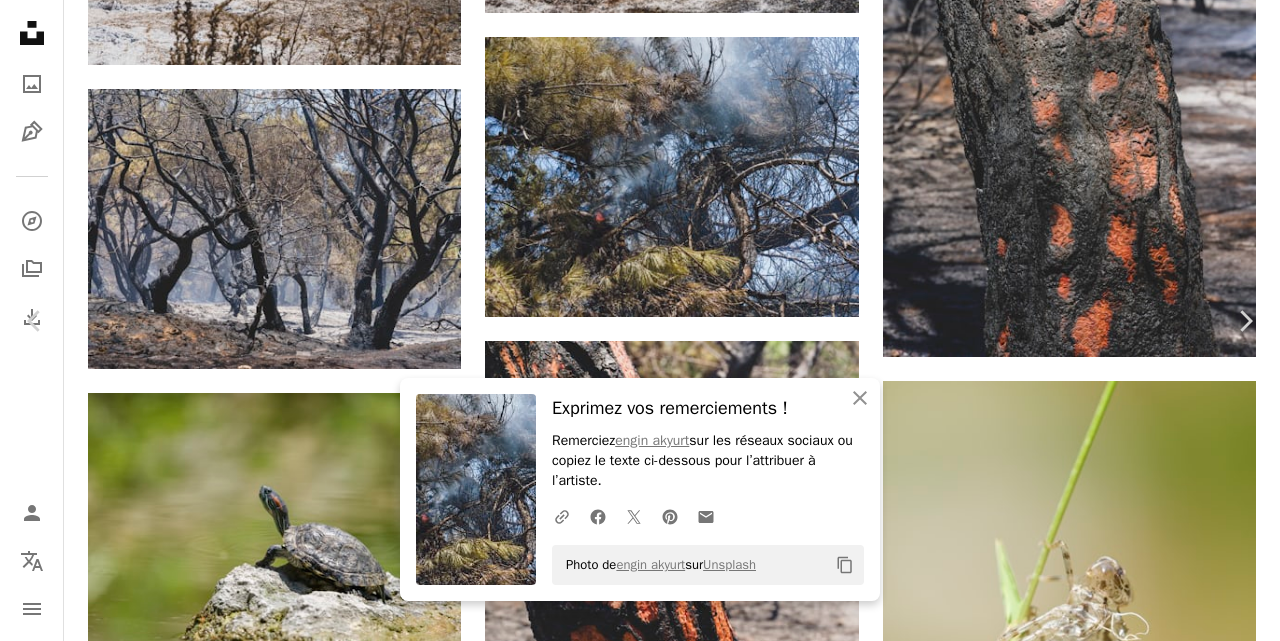 click on "An X shape" at bounding box center (20, 20) 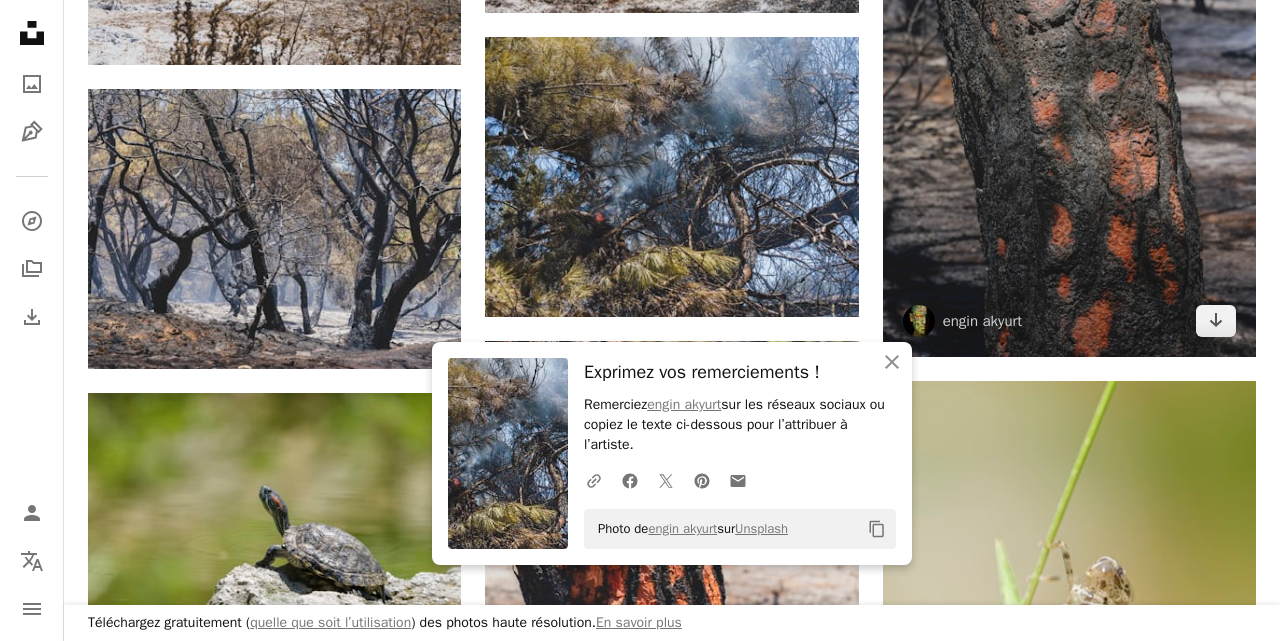 scroll, scrollTop: 42762, scrollLeft: 0, axis: vertical 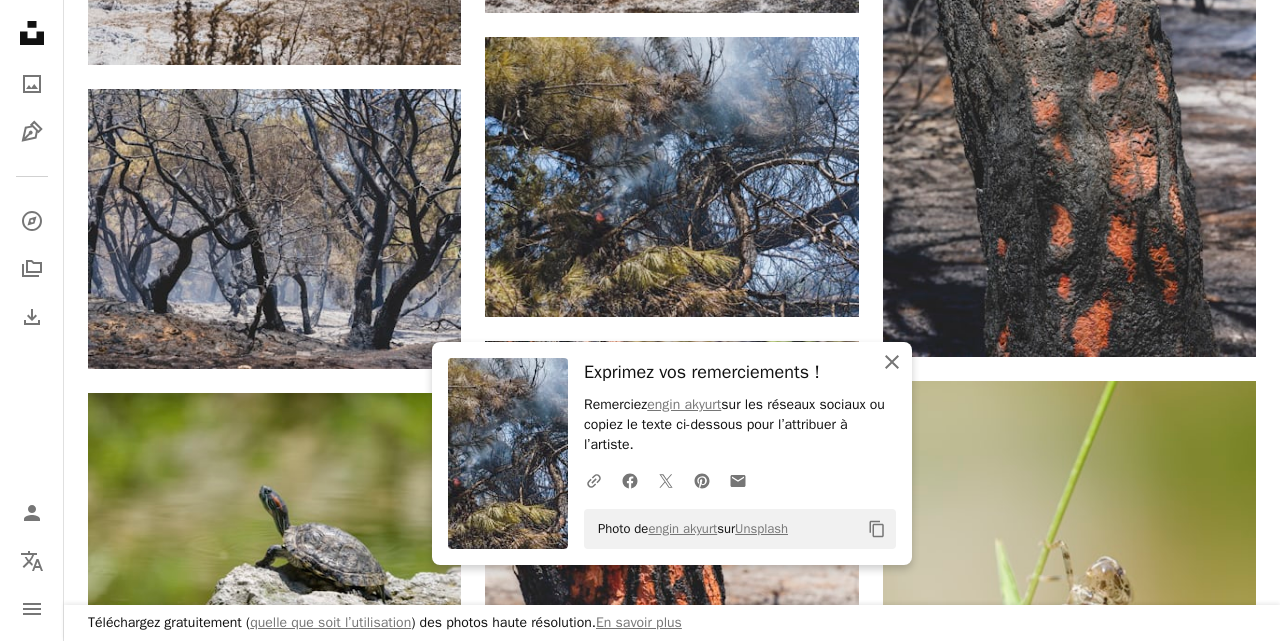 click on "An X shape" 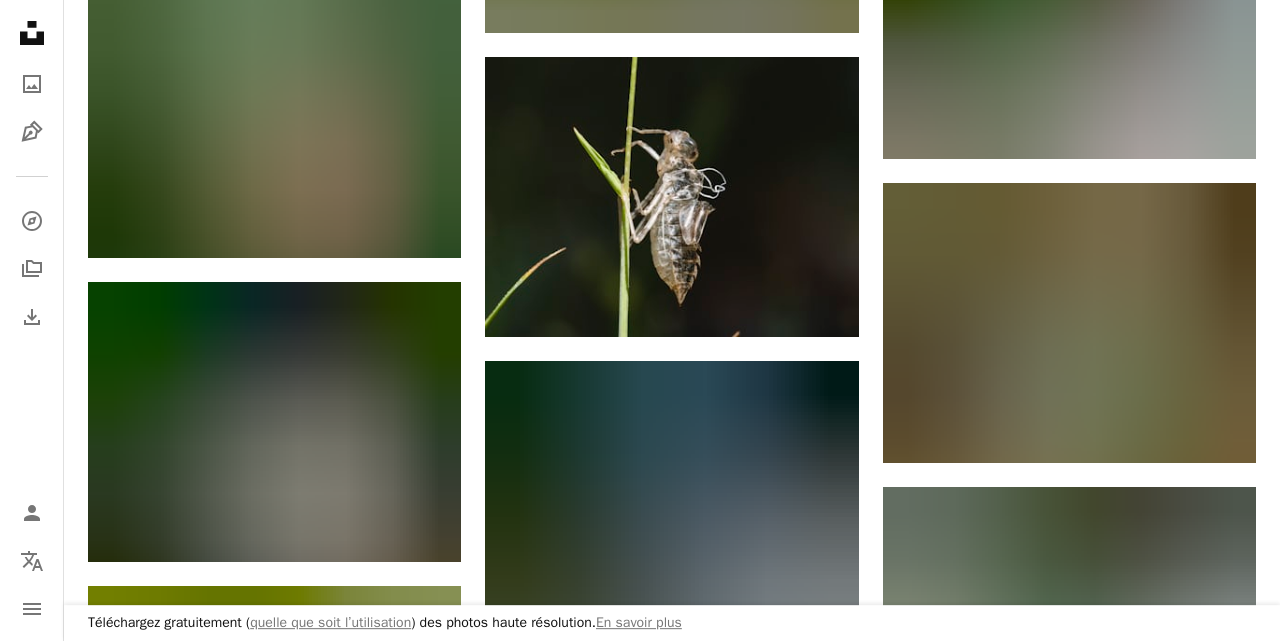 scroll, scrollTop: 44952, scrollLeft: 0, axis: vertical 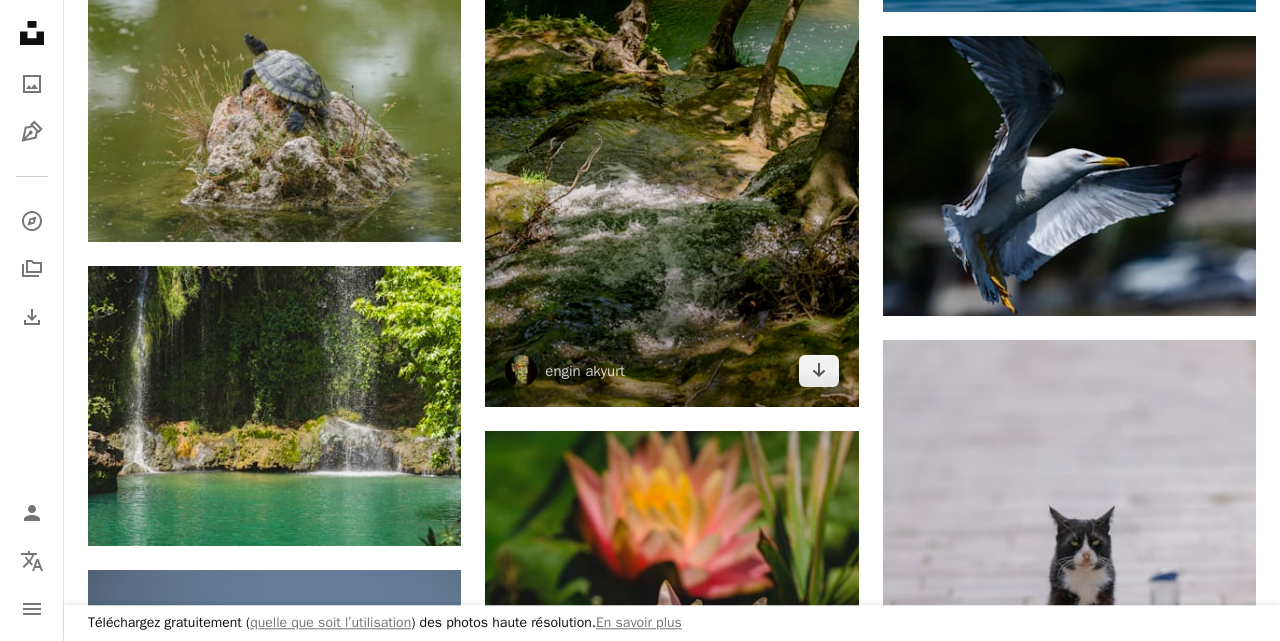 click at bounding box center (671, 157) 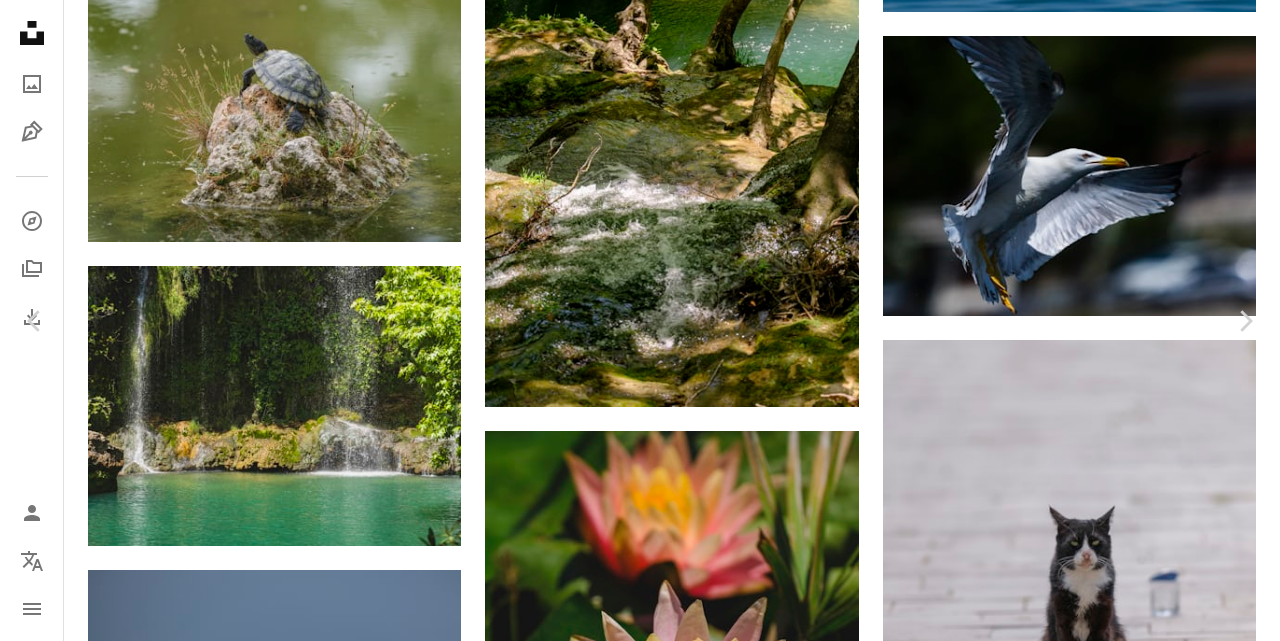 click on "Chevron down" 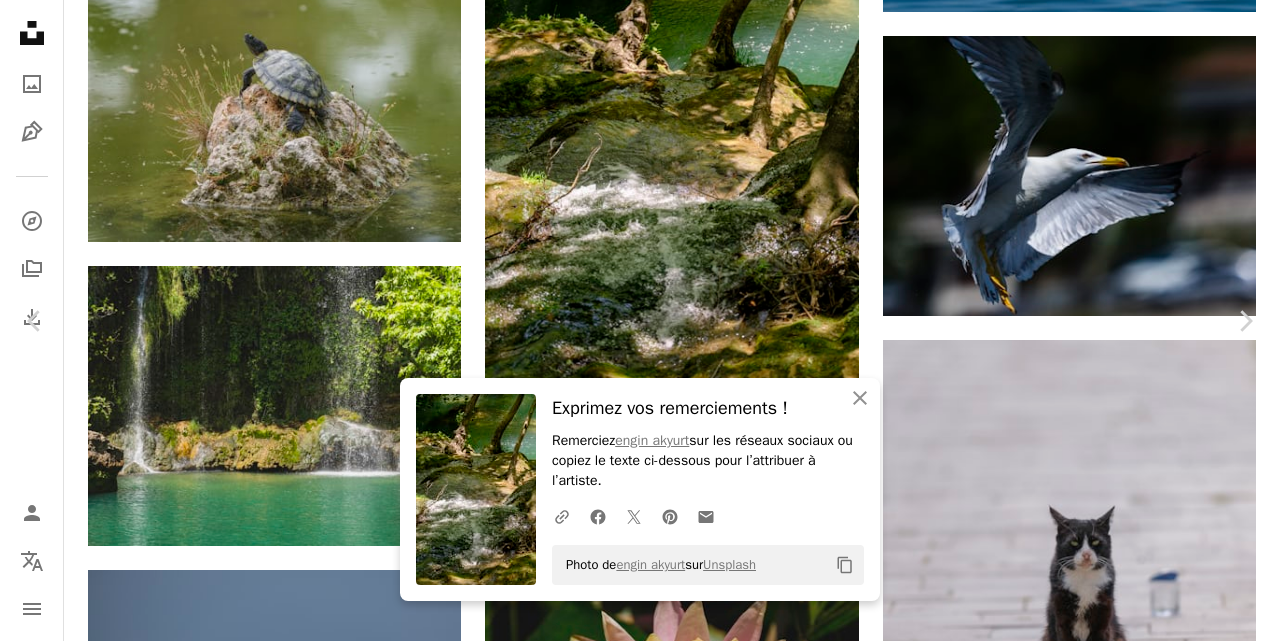 click on "An X shape" at bounding box center (20, 20) 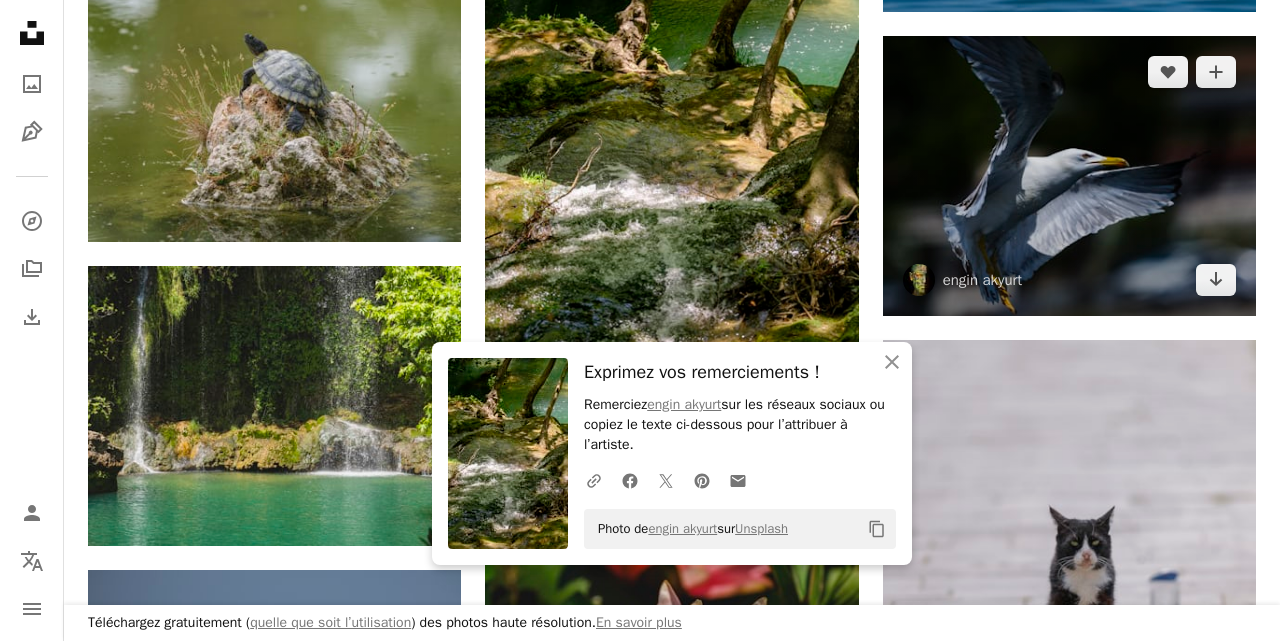 scroll, scrollTop: 50503, scrollLeft: 0, axis: vertical 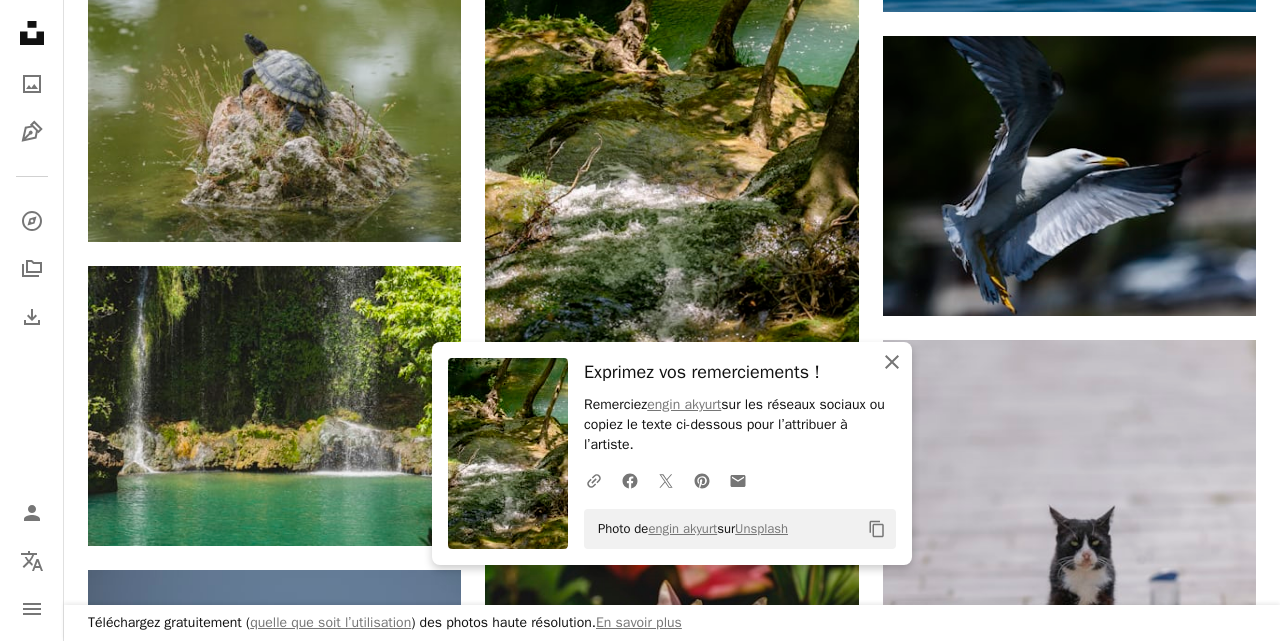 click on "An X shape" 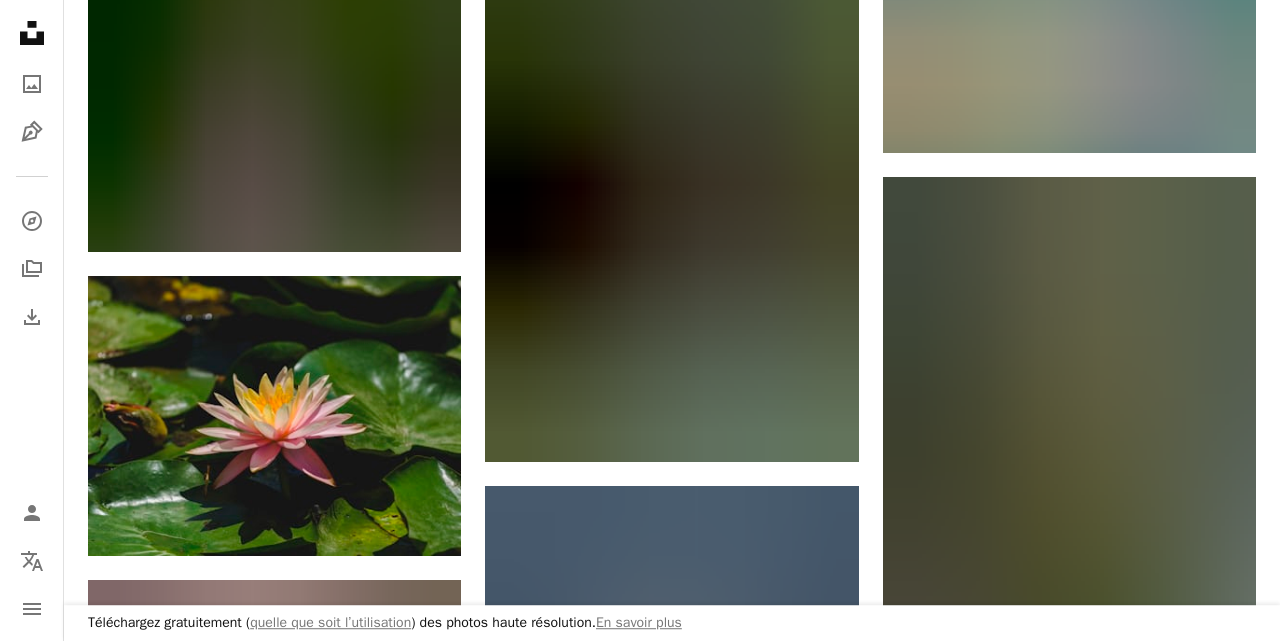 scroll, scrollTop: 52959, scrollLeft: 0, axis: vertical 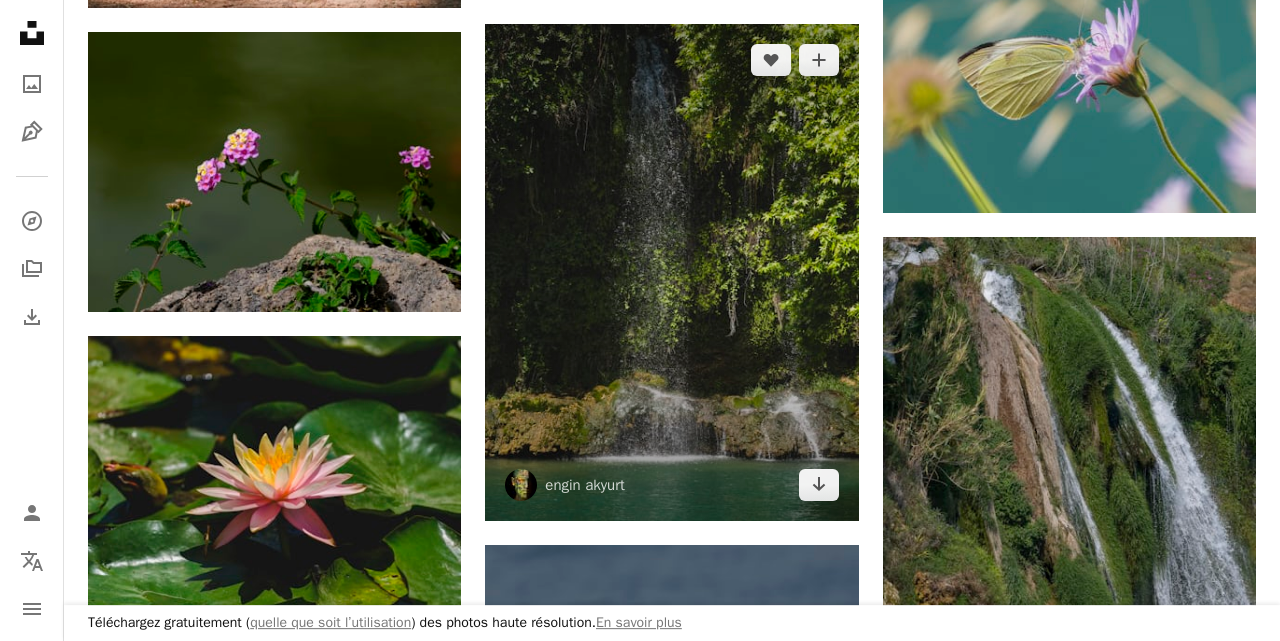 click at bounding box center (671, 272) 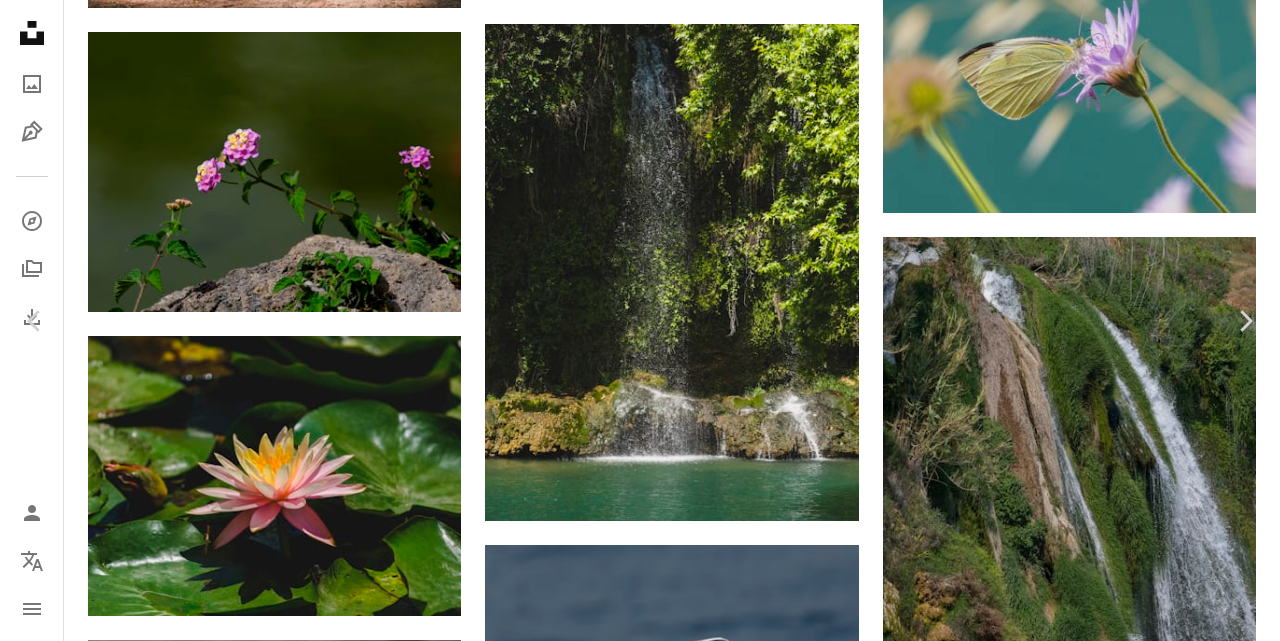 click on "Chevron down" 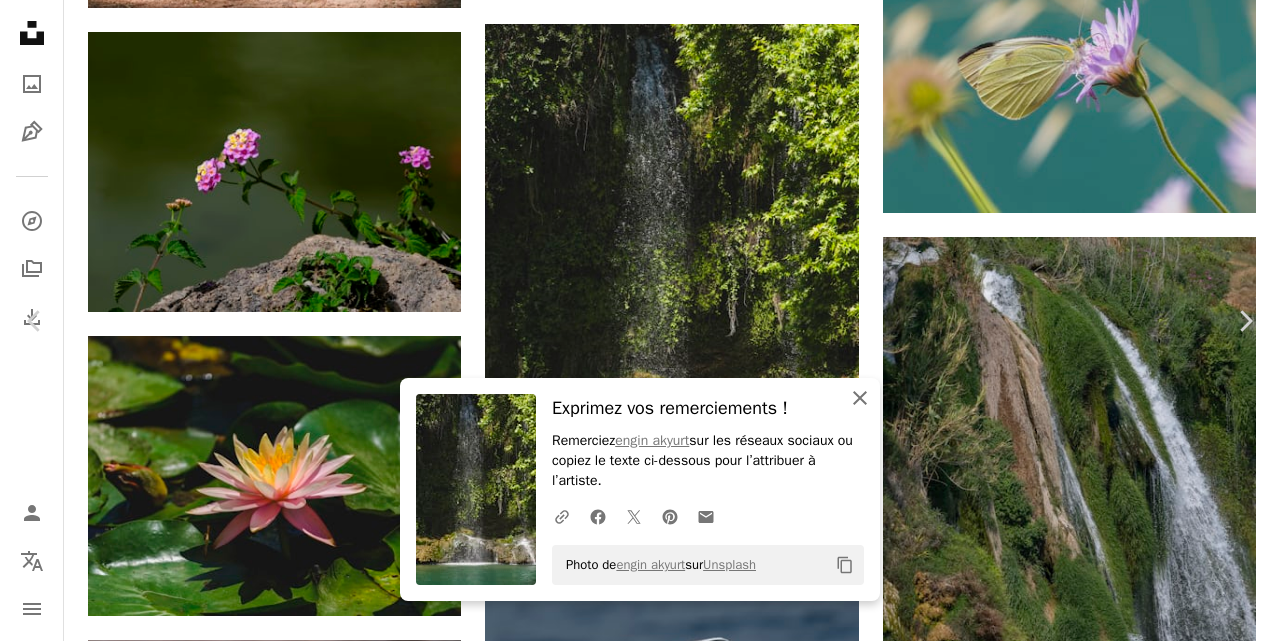 click on "An X shape" 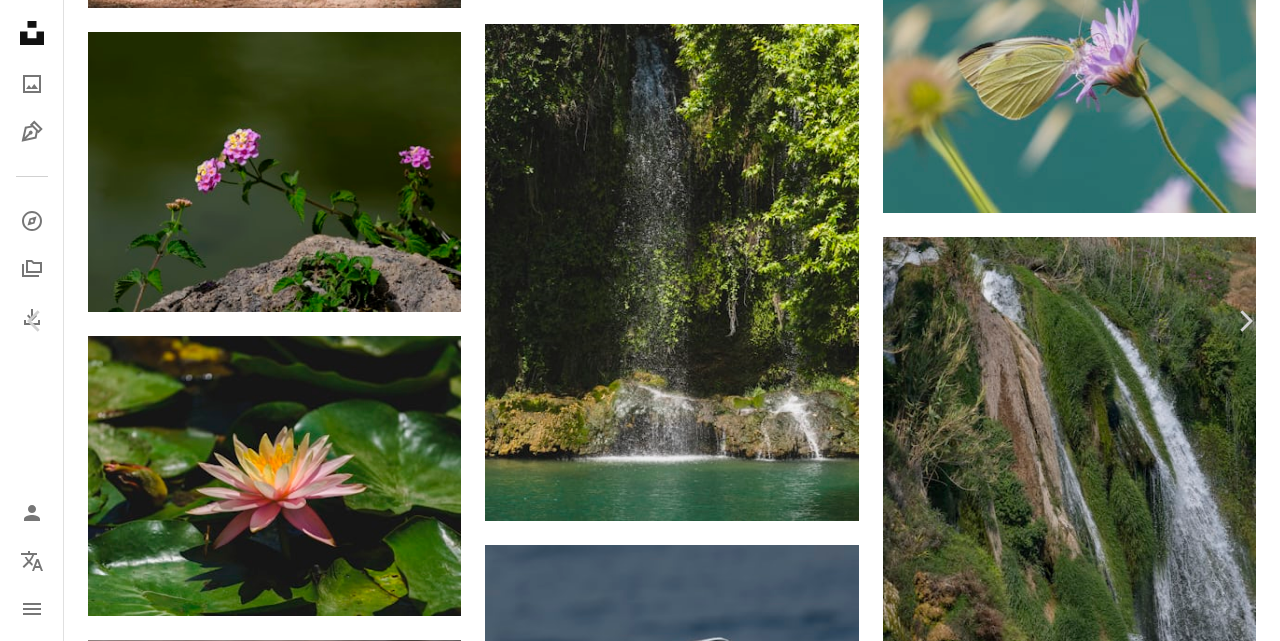 click on "An X shape" at bounding box center [20, 20] 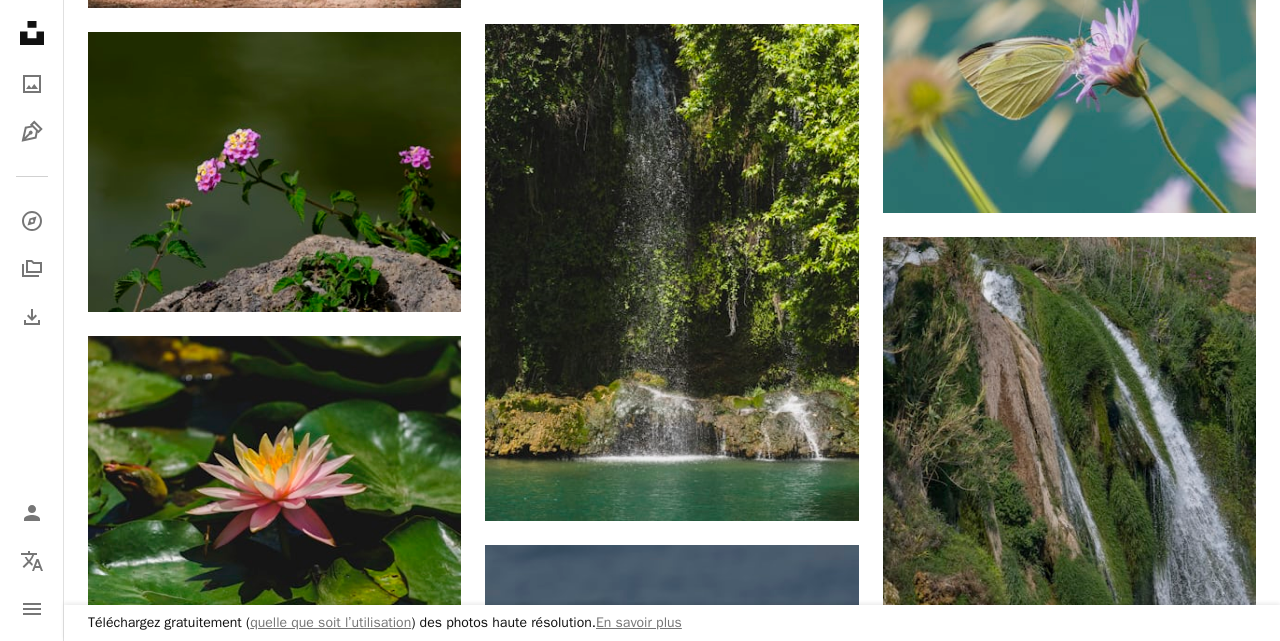 scroll, scrollTop: 52779, scrollLeft: 0, axis: vertical 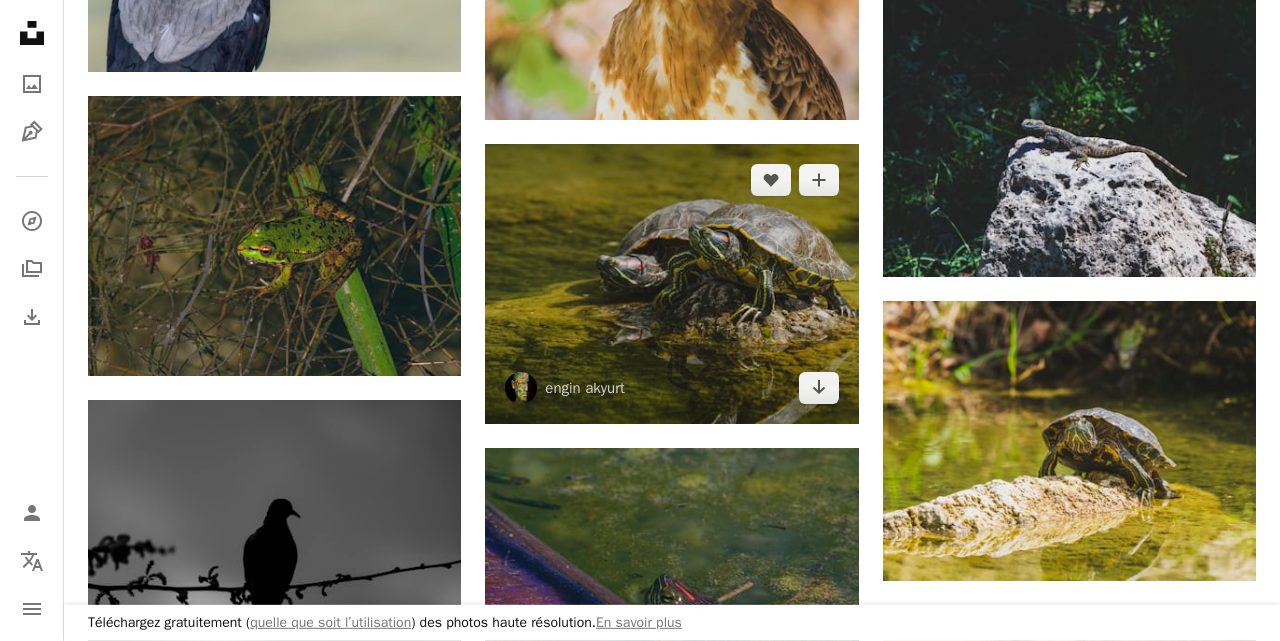 click at bounding box center [671, 284] 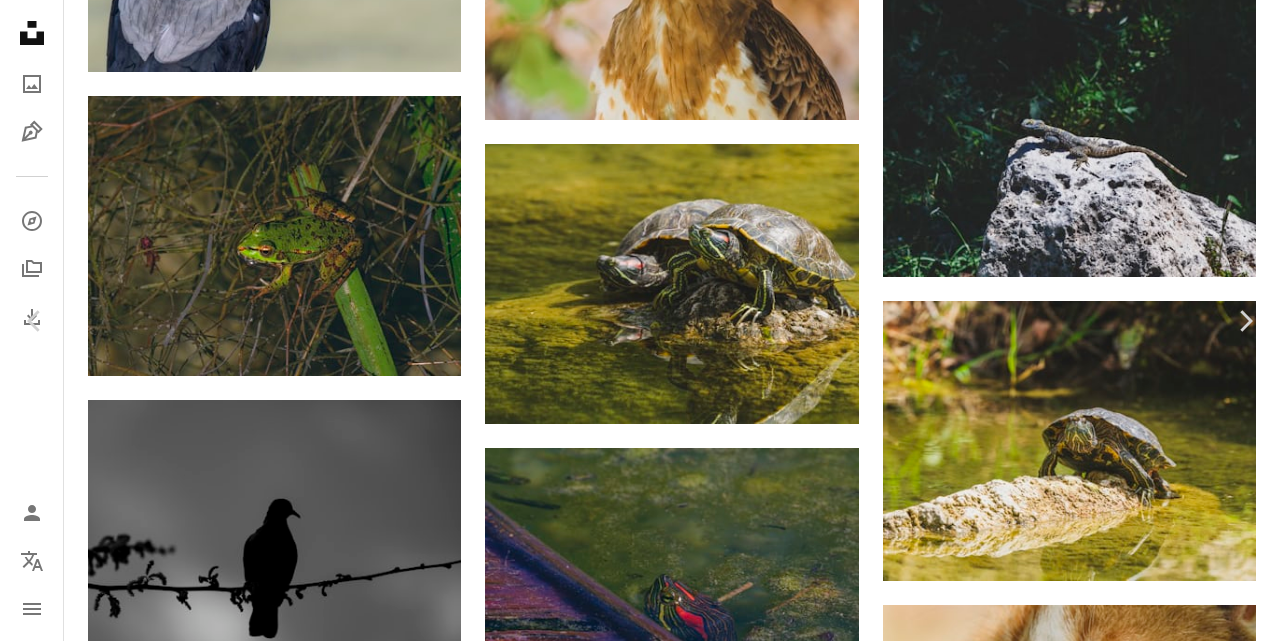 click on "Chevron down" at bounding box center (1154, 4270) 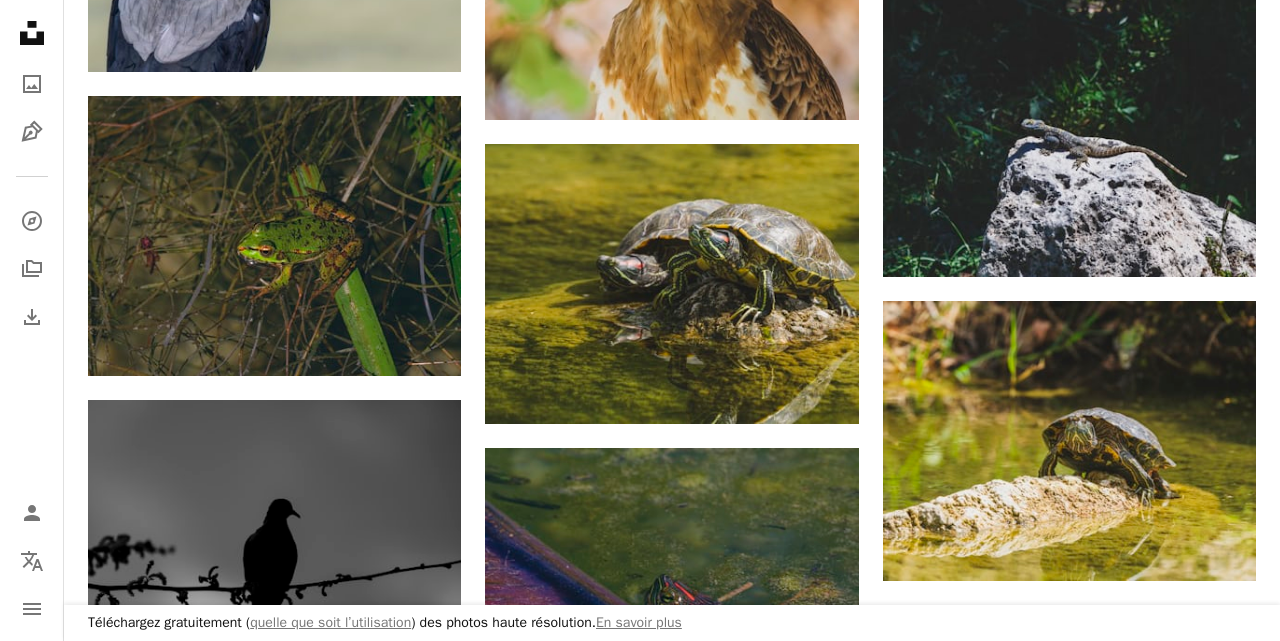 scroll, scrollTop: 60967, scrollLeft: 0, axis: vertical 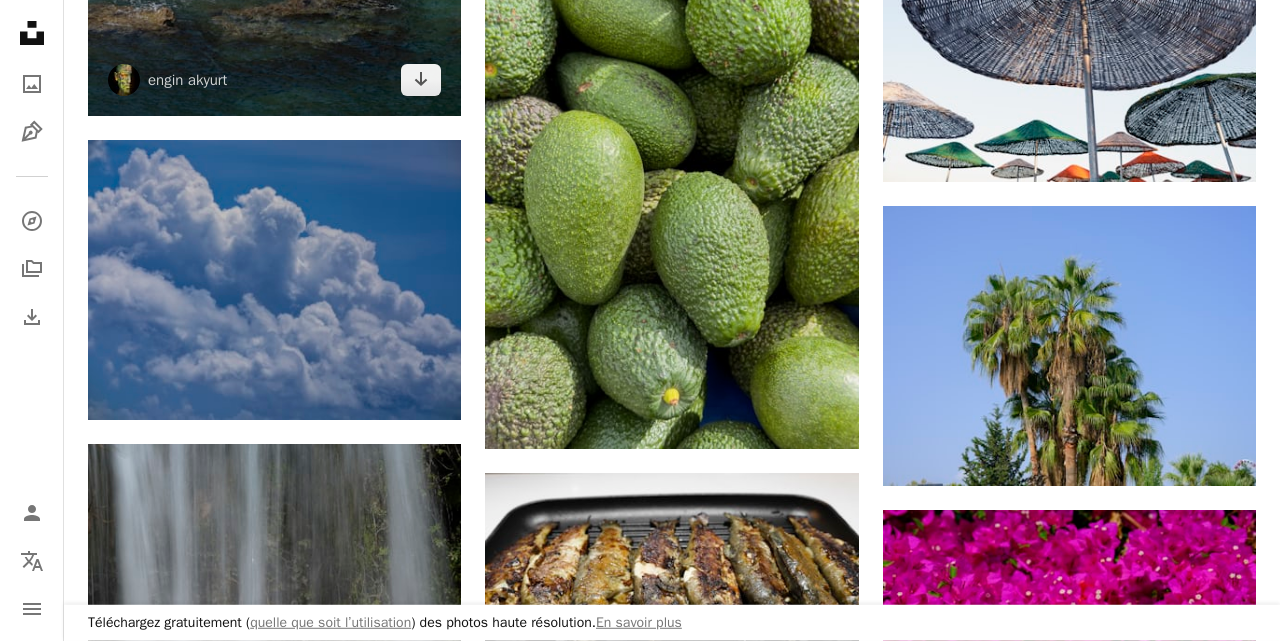 click at bounding box center (274, -24) 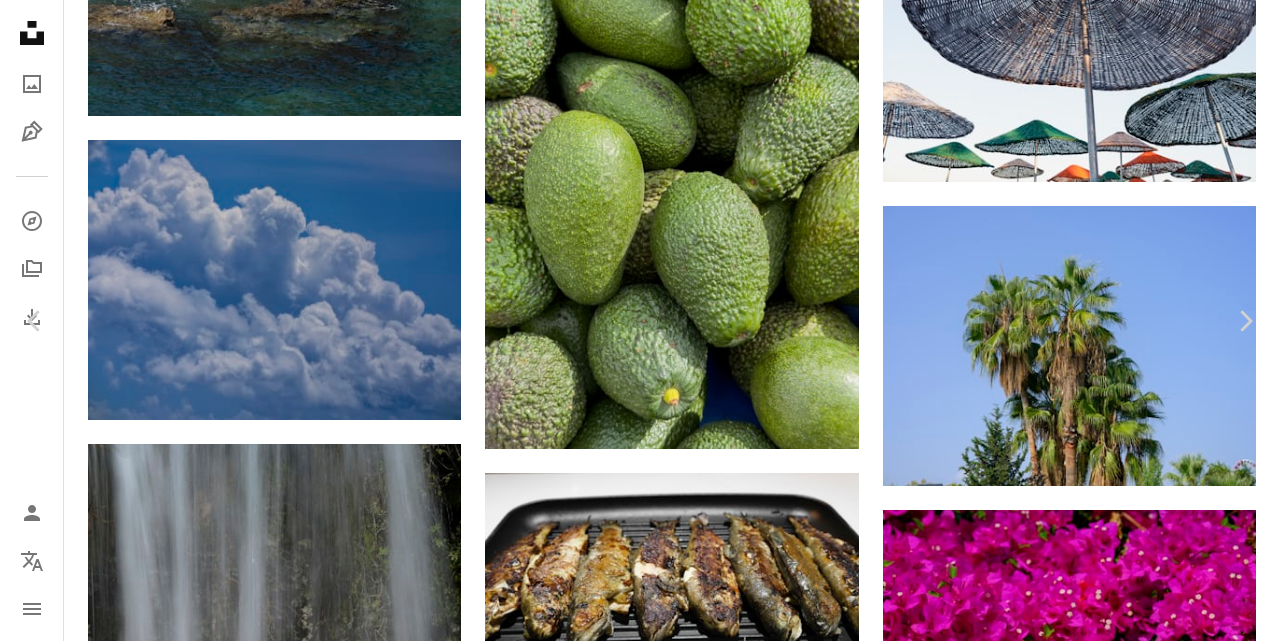 click on "Chevron down" 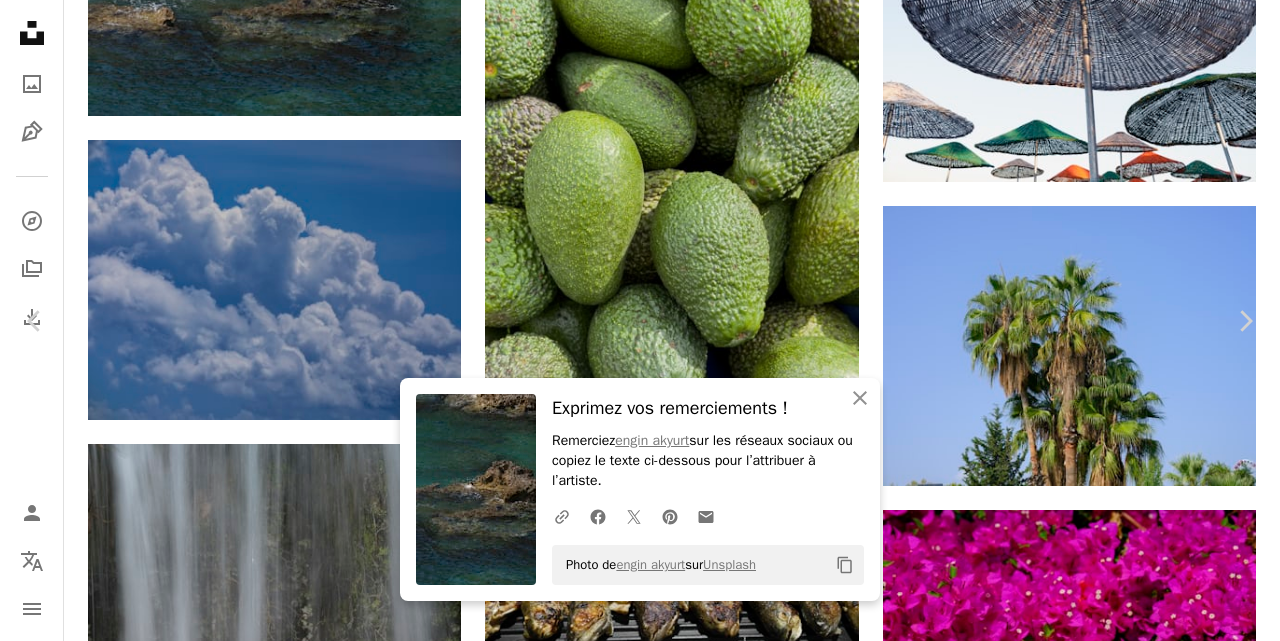 click on "An X shape" at bounding box center (20, 20) 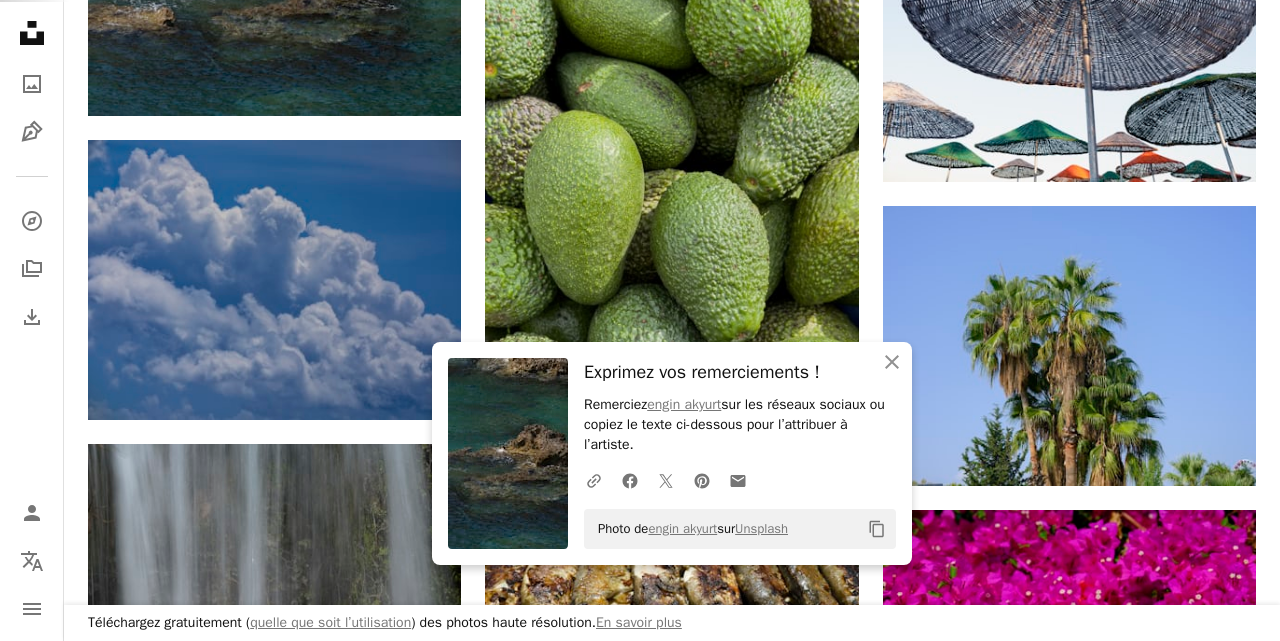scroll, scrollTop: 109846, scrollLeft: 0, axis: vertical 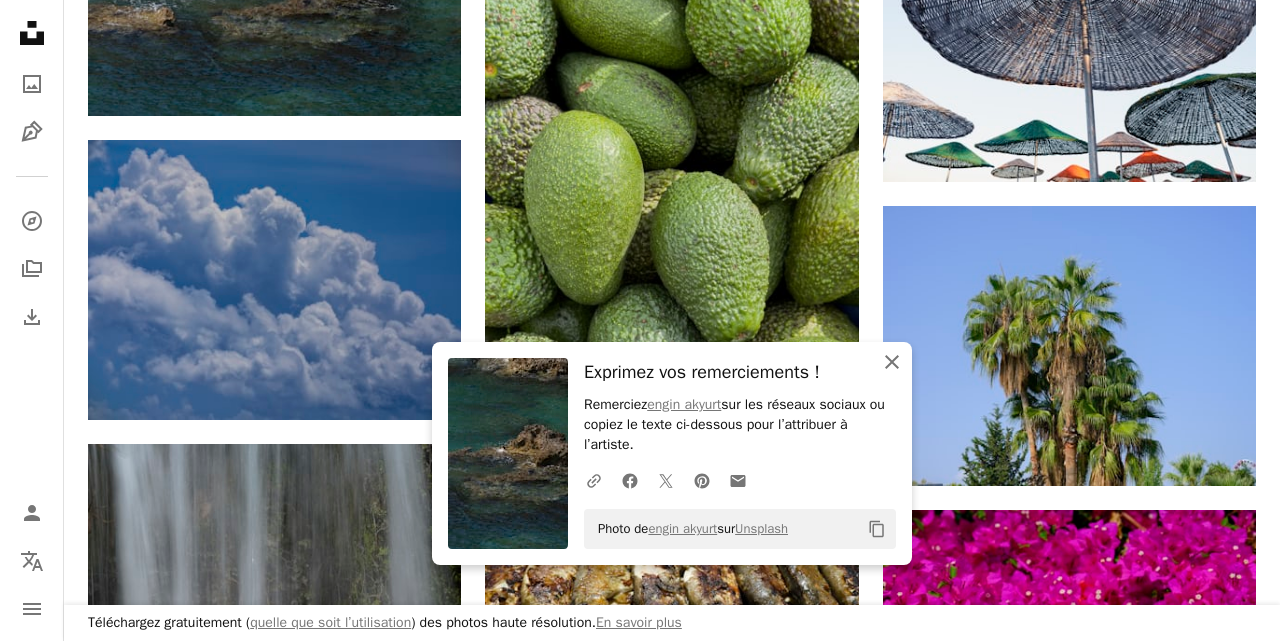 click 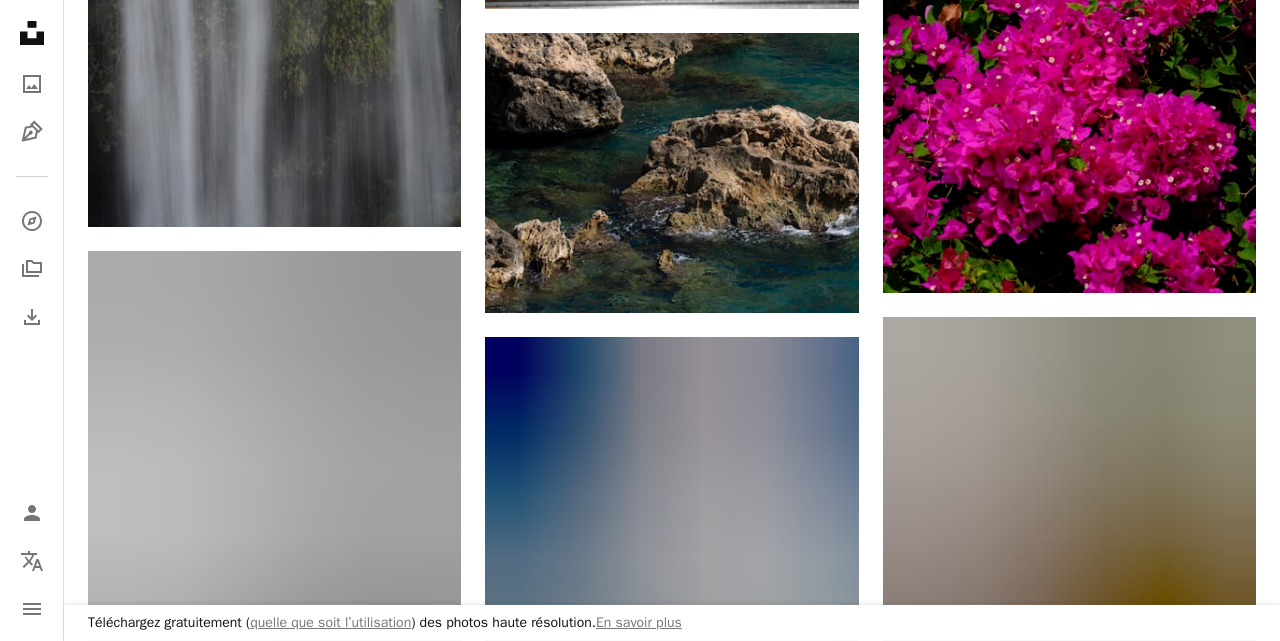 scroll, scrollTop: 110522, scrollLeft: 0, axis: vertical 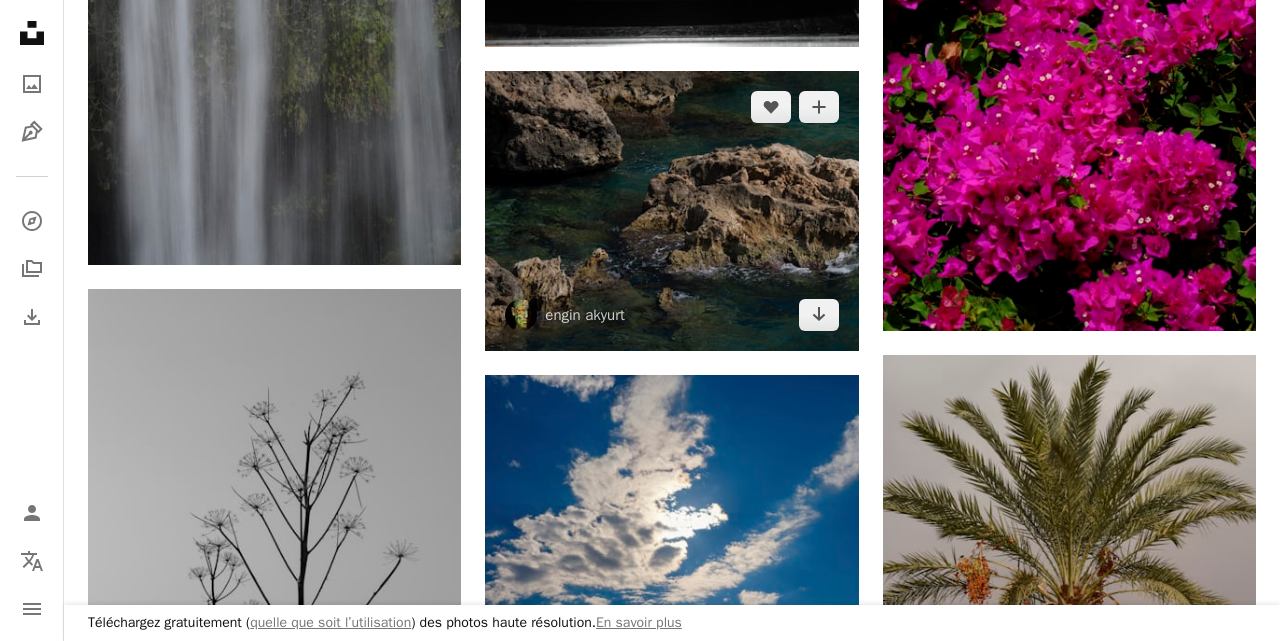 click at bounding box center (671, 211) 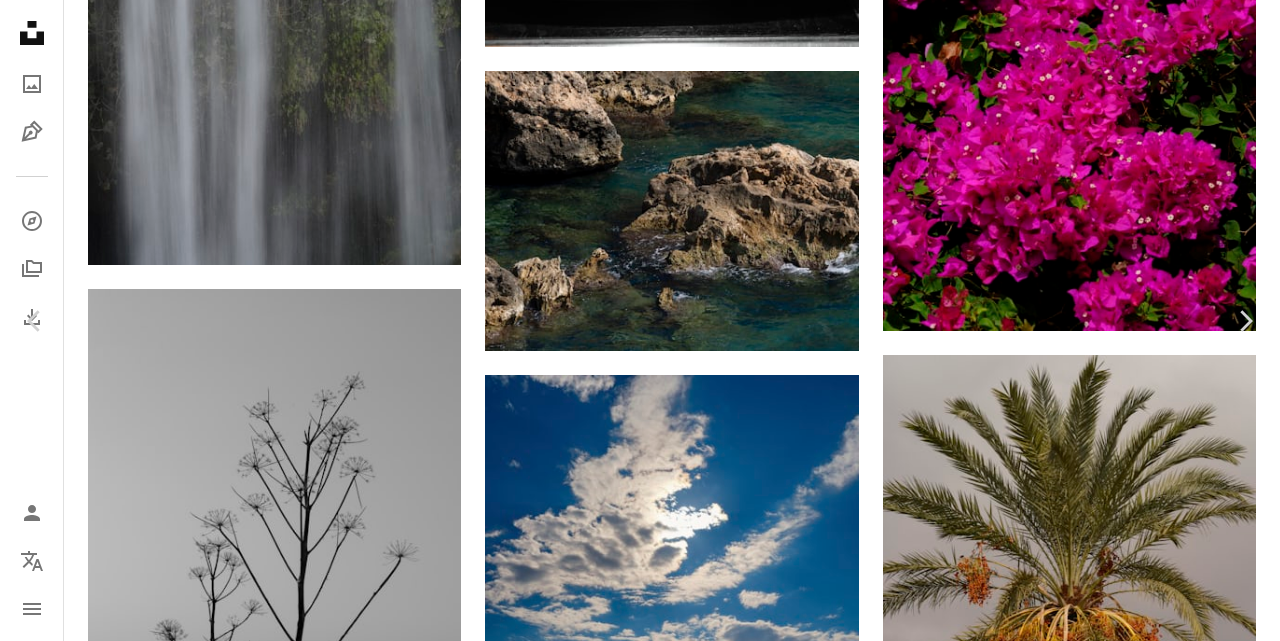 click on "Chevron down" 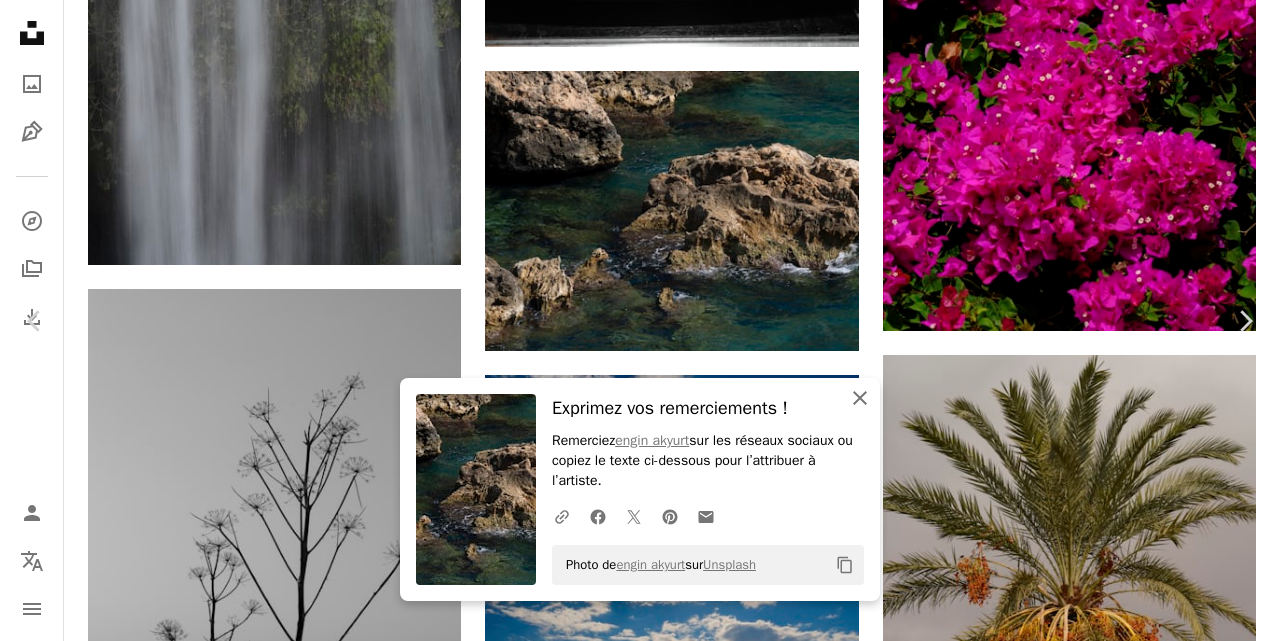 click 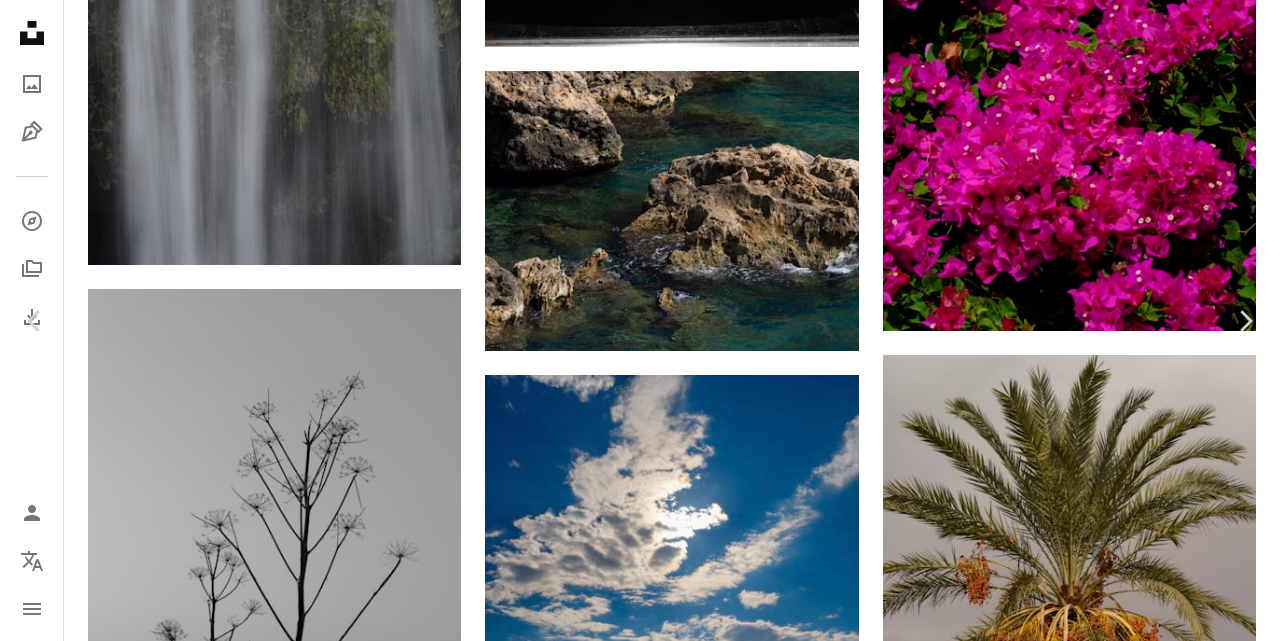 click on "An X shape" at bounding box center (20, 20) 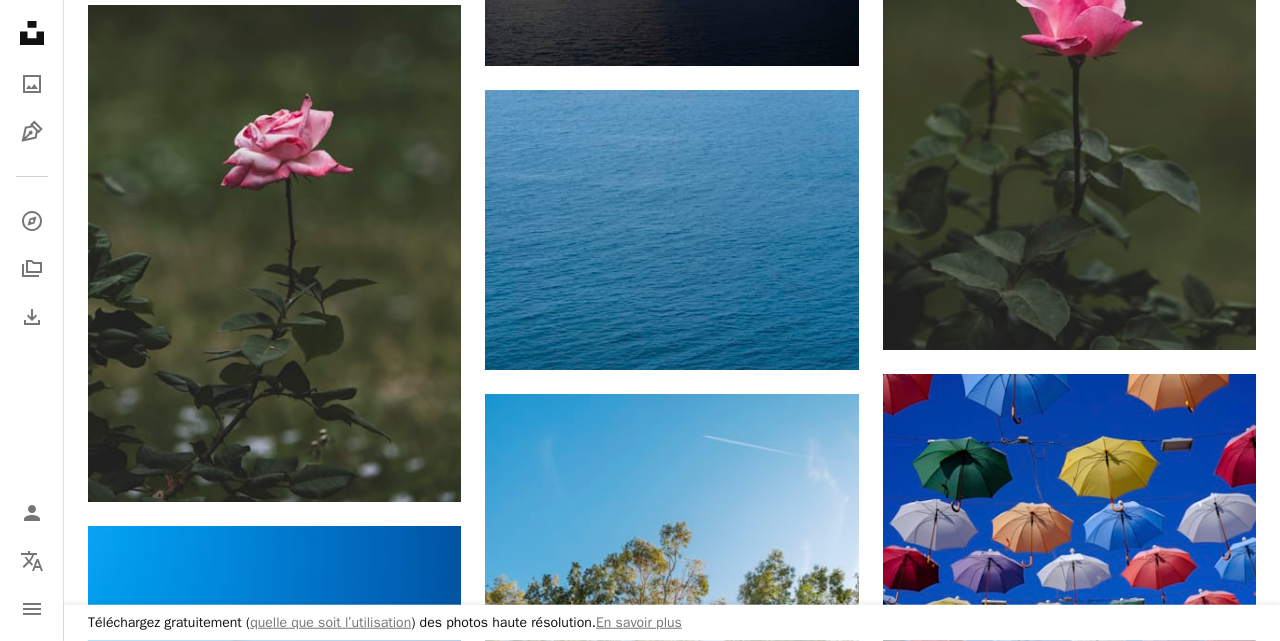 scroll, scrollTop: 114942, scrollLeft: 0, axis: vertical 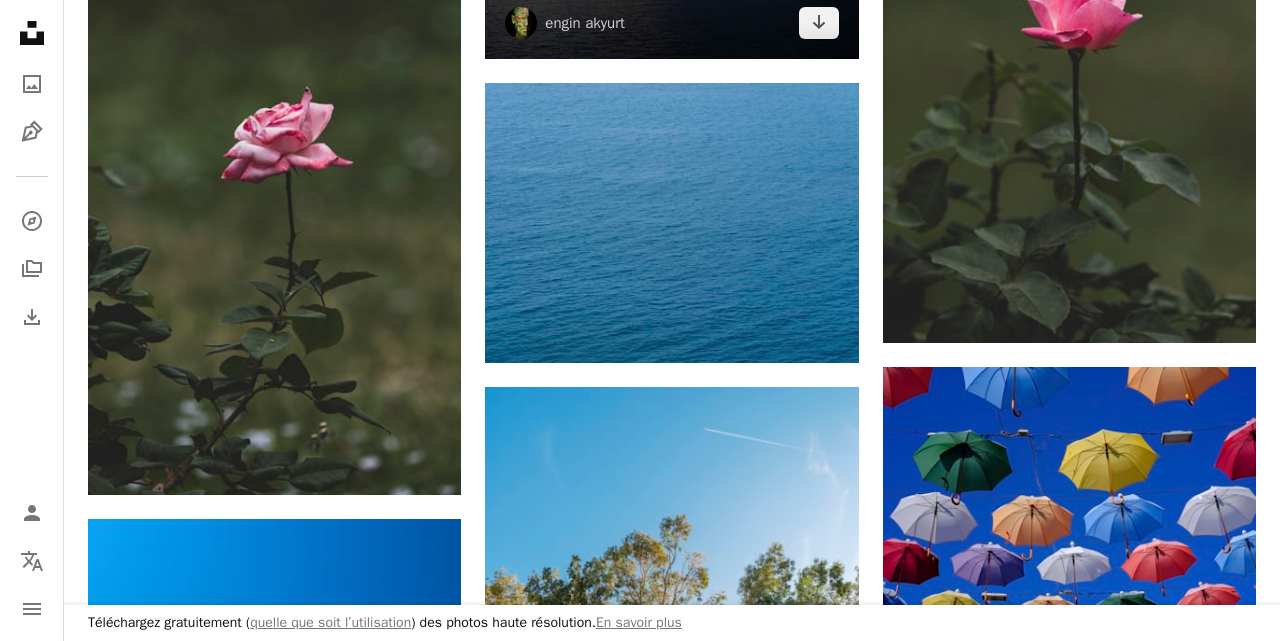 click at bounding box center (671, -81) 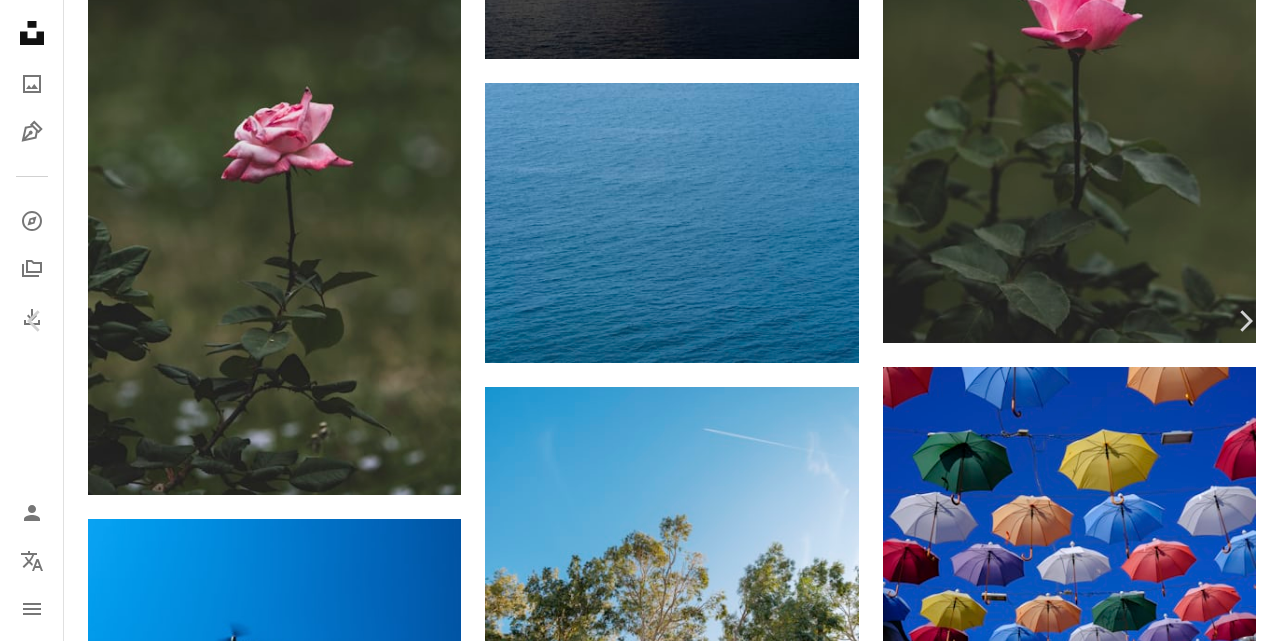 click on "Chevron down" 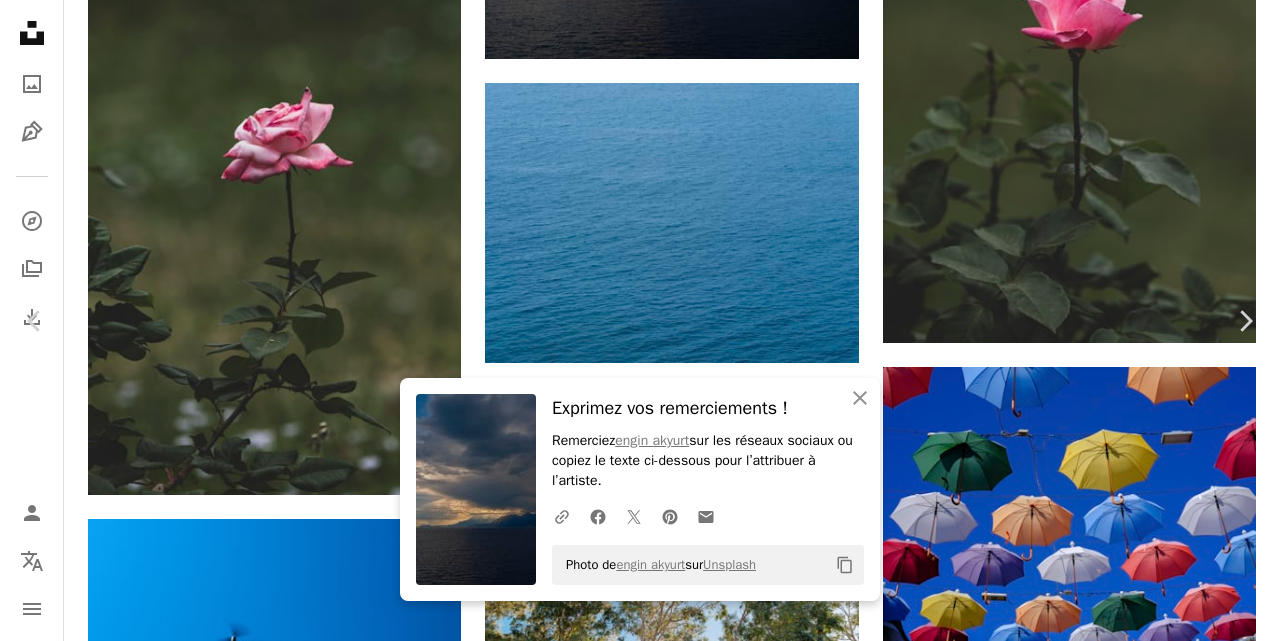 click on "An X shape" at bounding box center (20, 20) 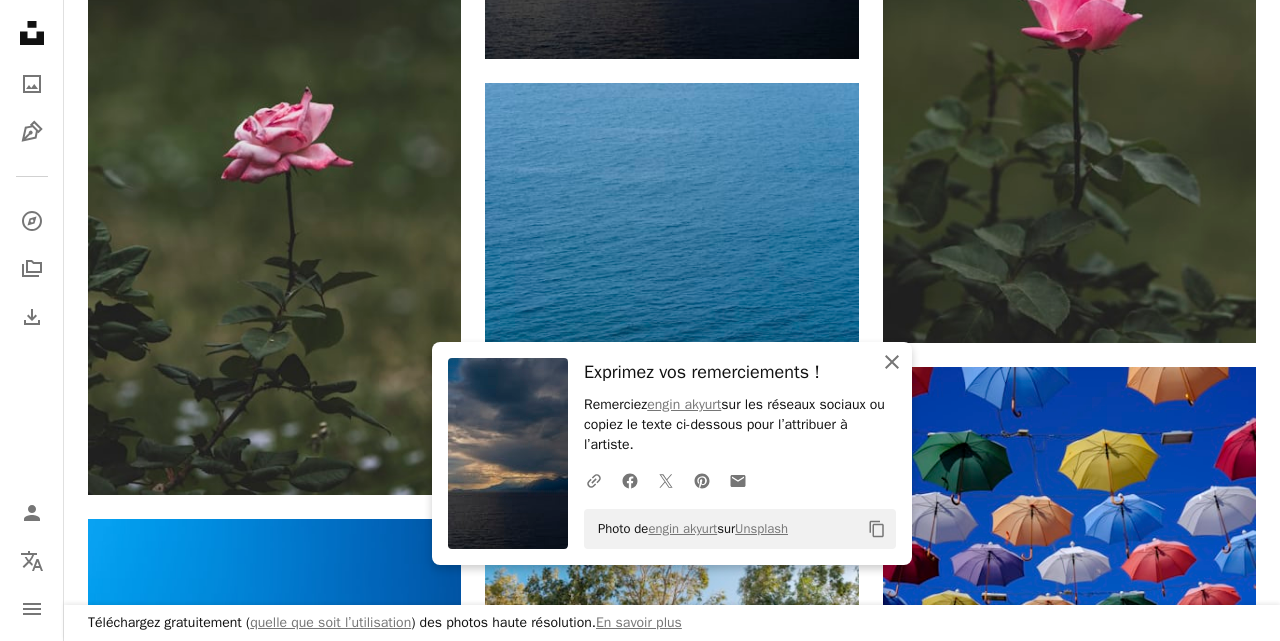 click on "An X shape" 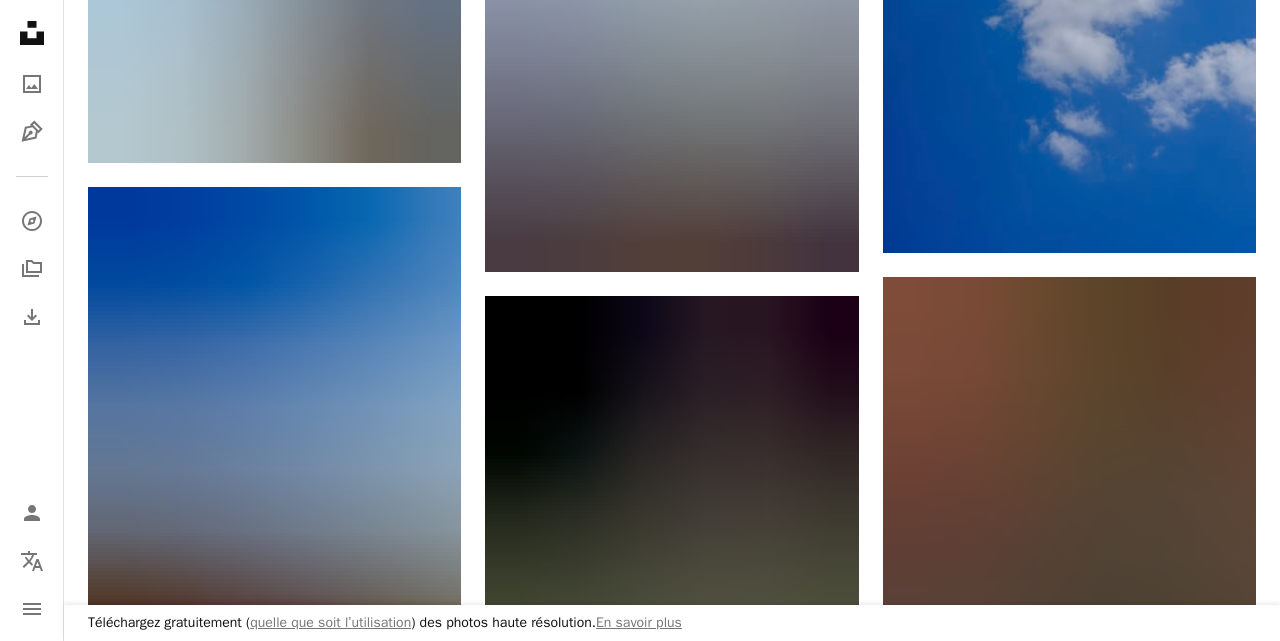 scroll, scrollTop: 117040, scrollLeft: 0, axis: vertical 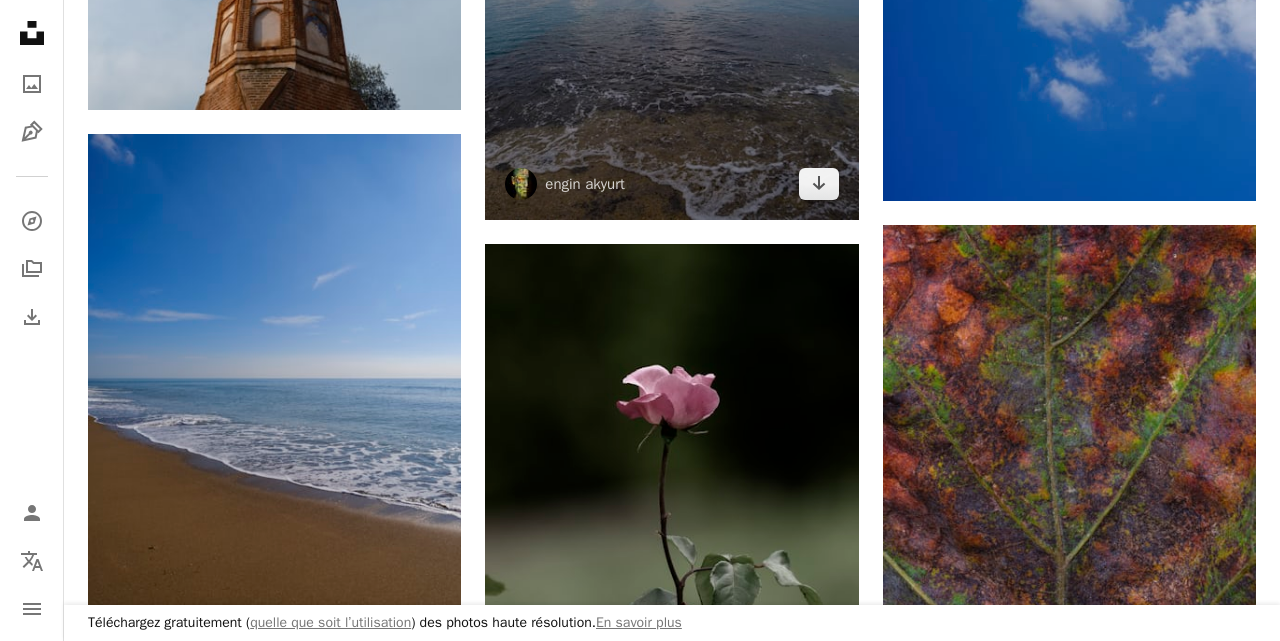 click at bounding box center (671, -30) 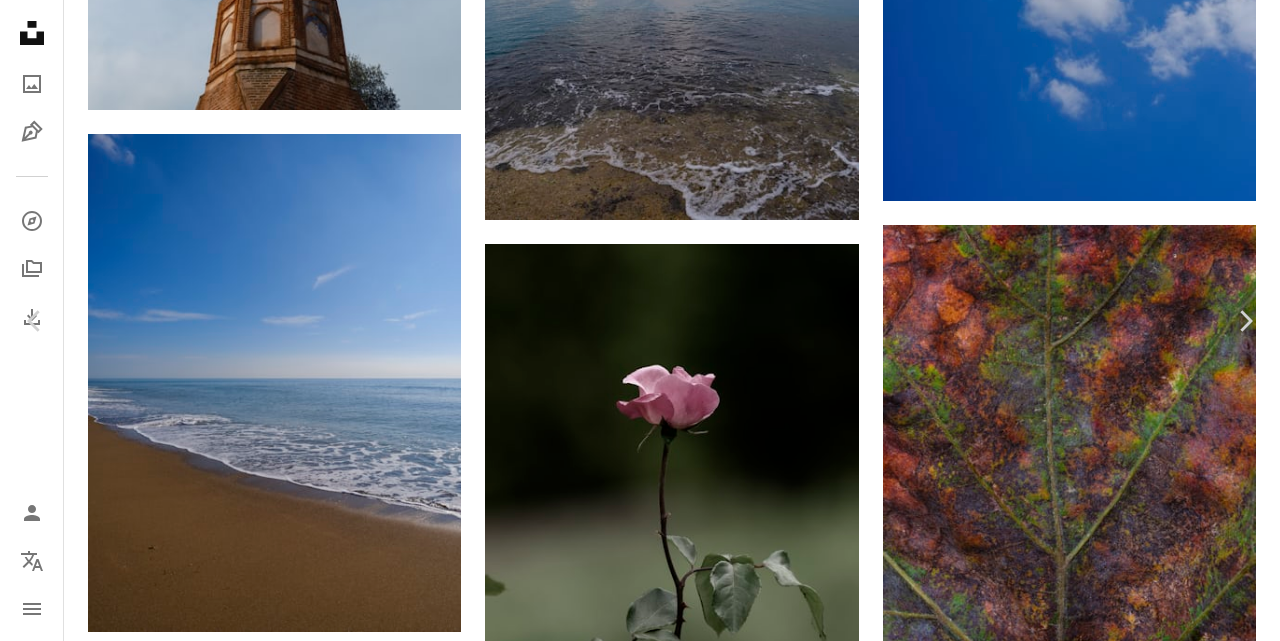 click on "Chevron down" 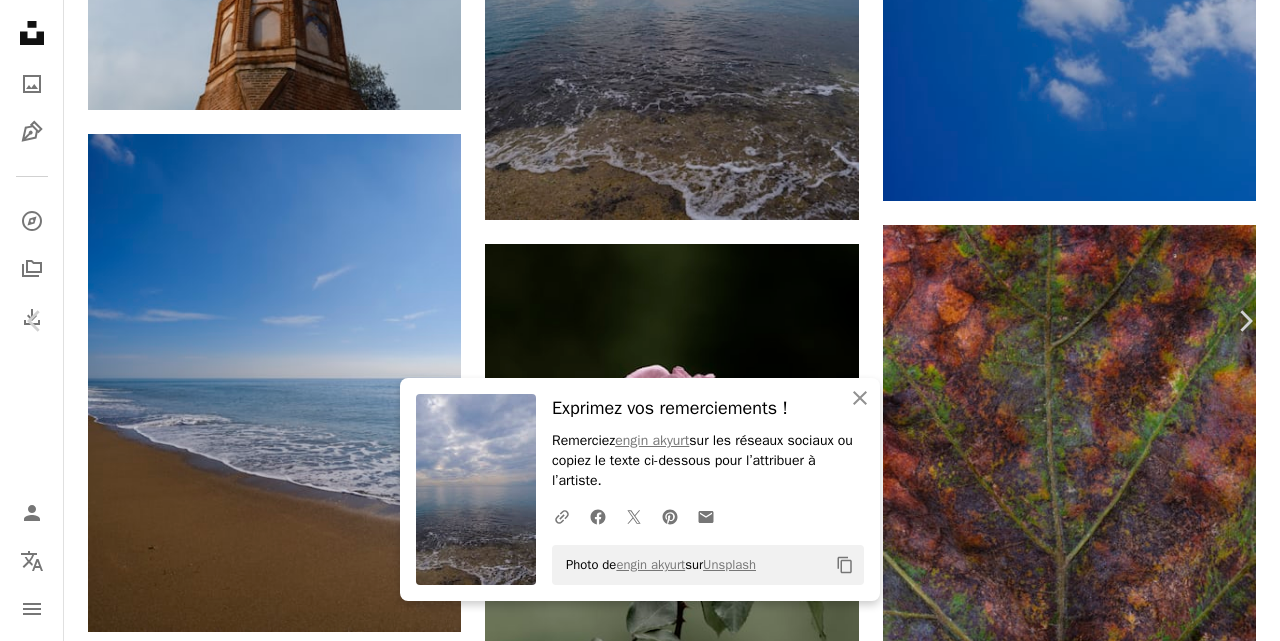 click on "An X shape" at bounding box center [20, 20] 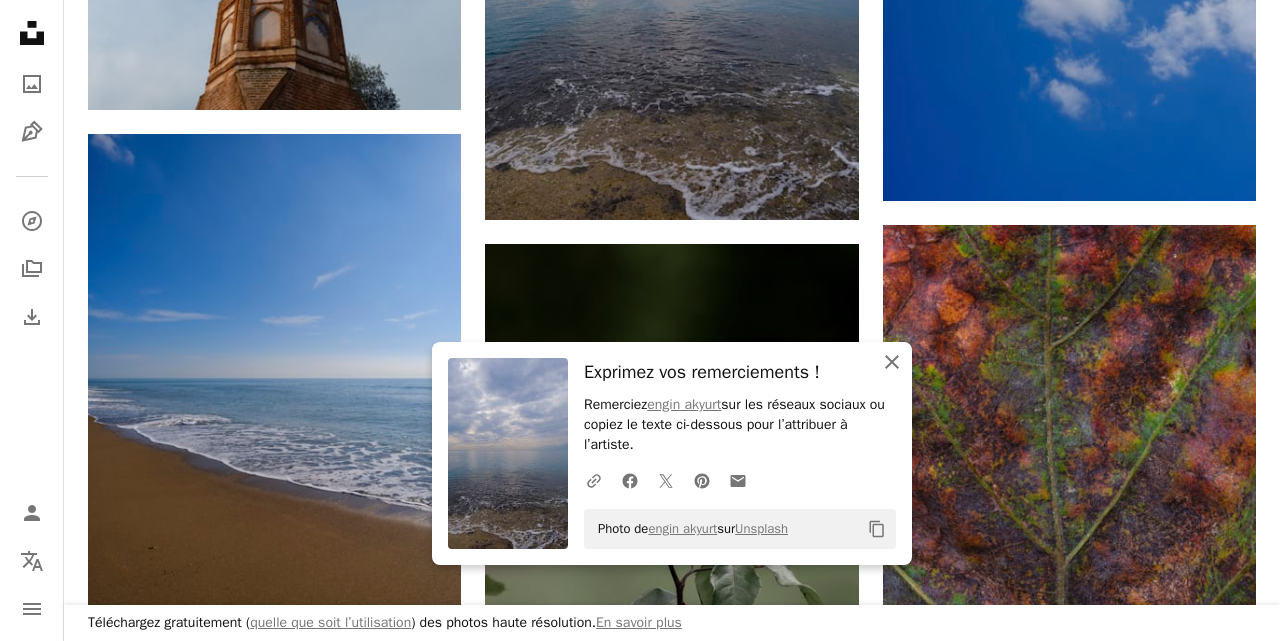 click 